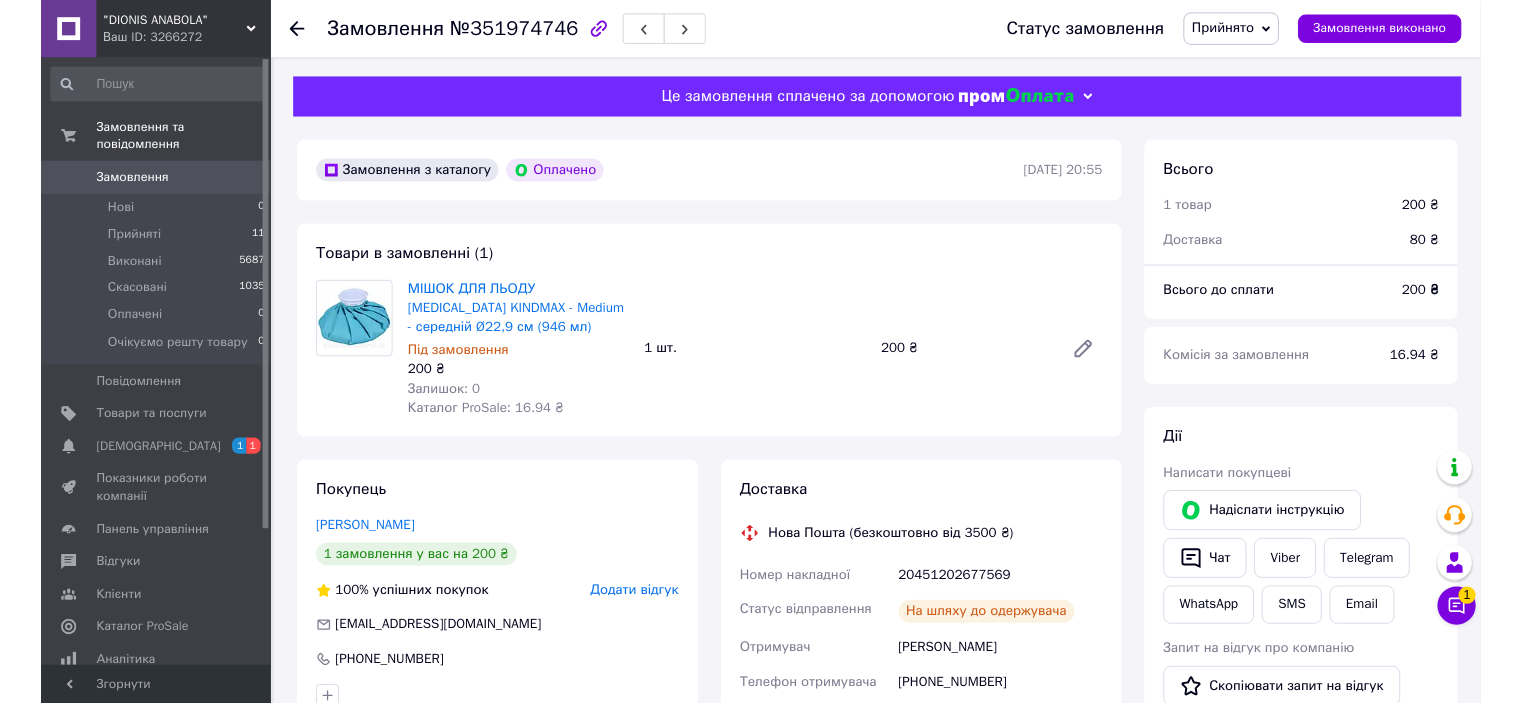 scroll, scrollTop: 0, scrollLeft: 0, axis: both 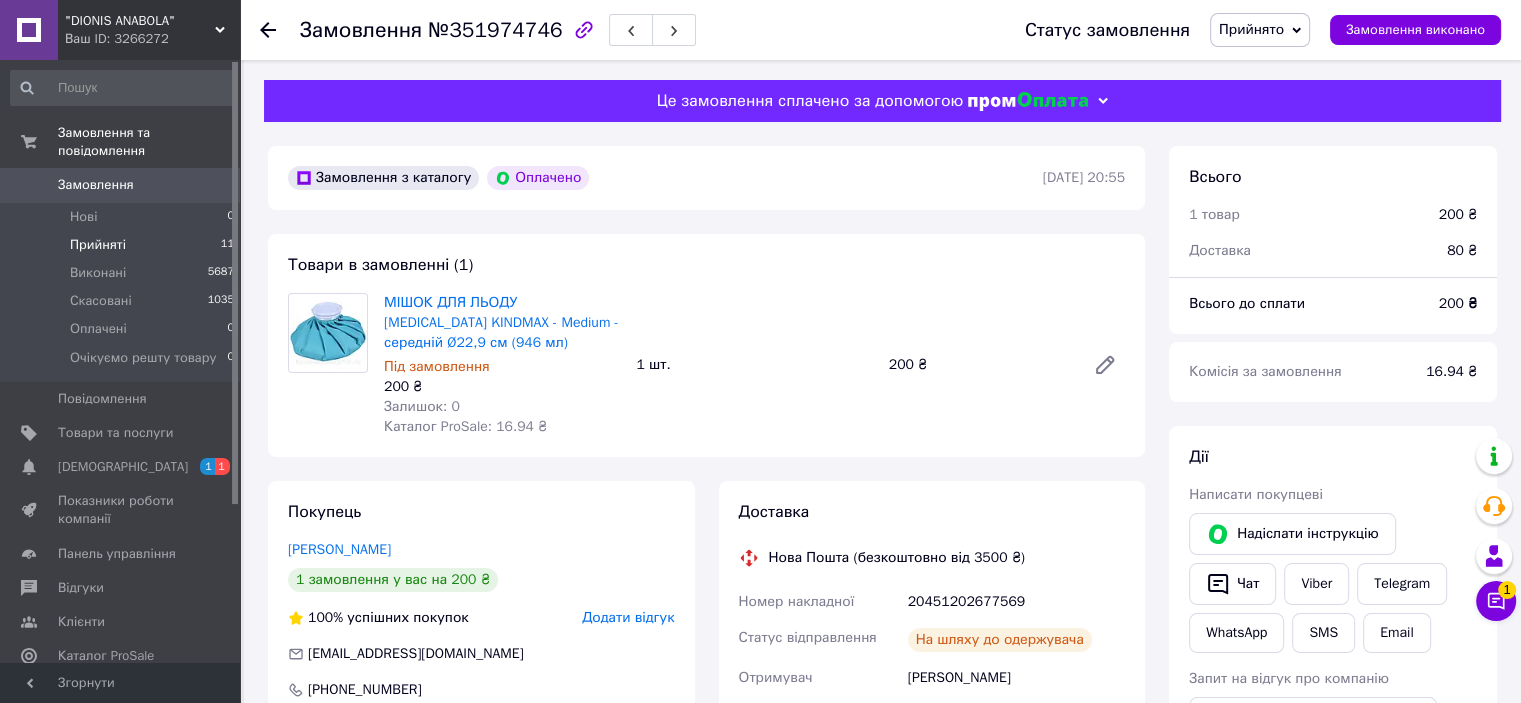 click on "11" at bounding box center (227, 245) 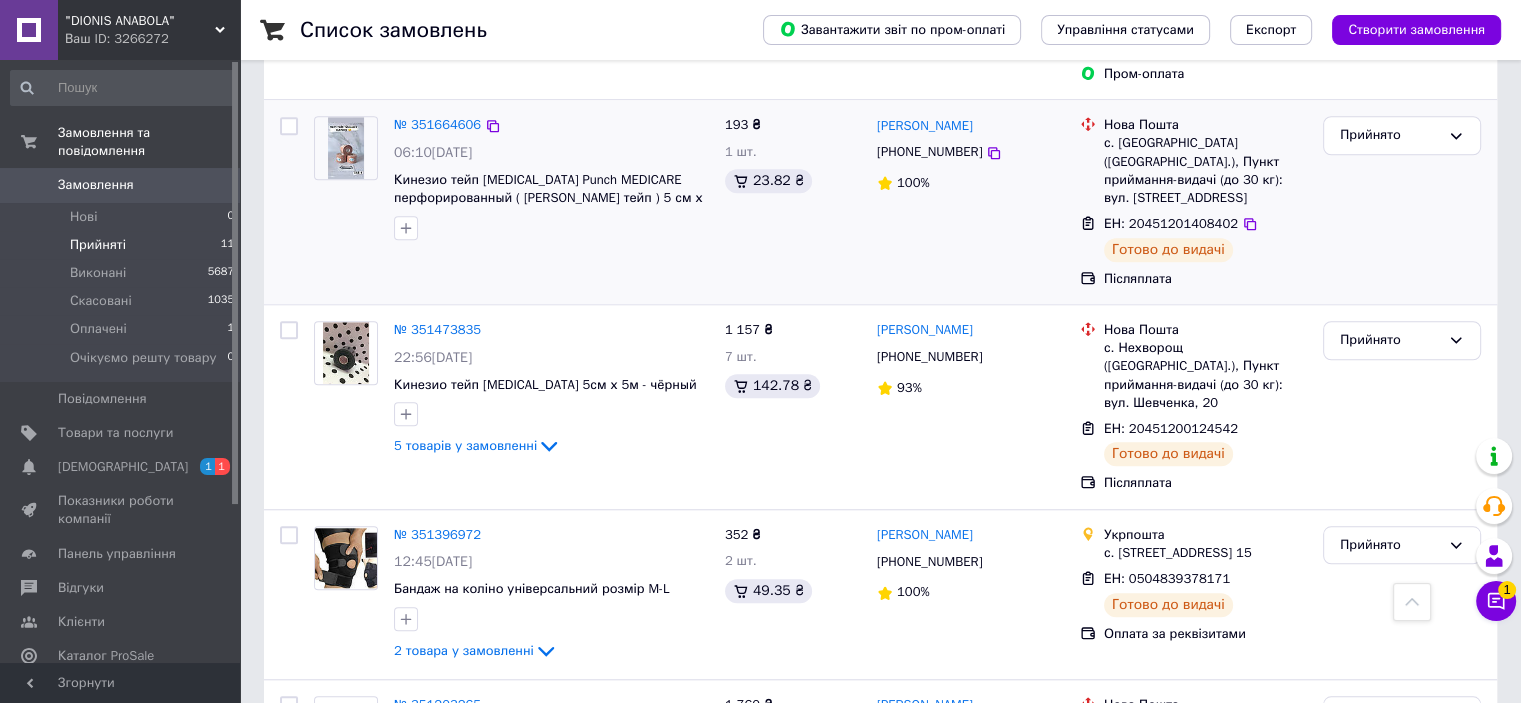 scroll, scrollTop: 1665, scrollLeft: 0, axis: vertical 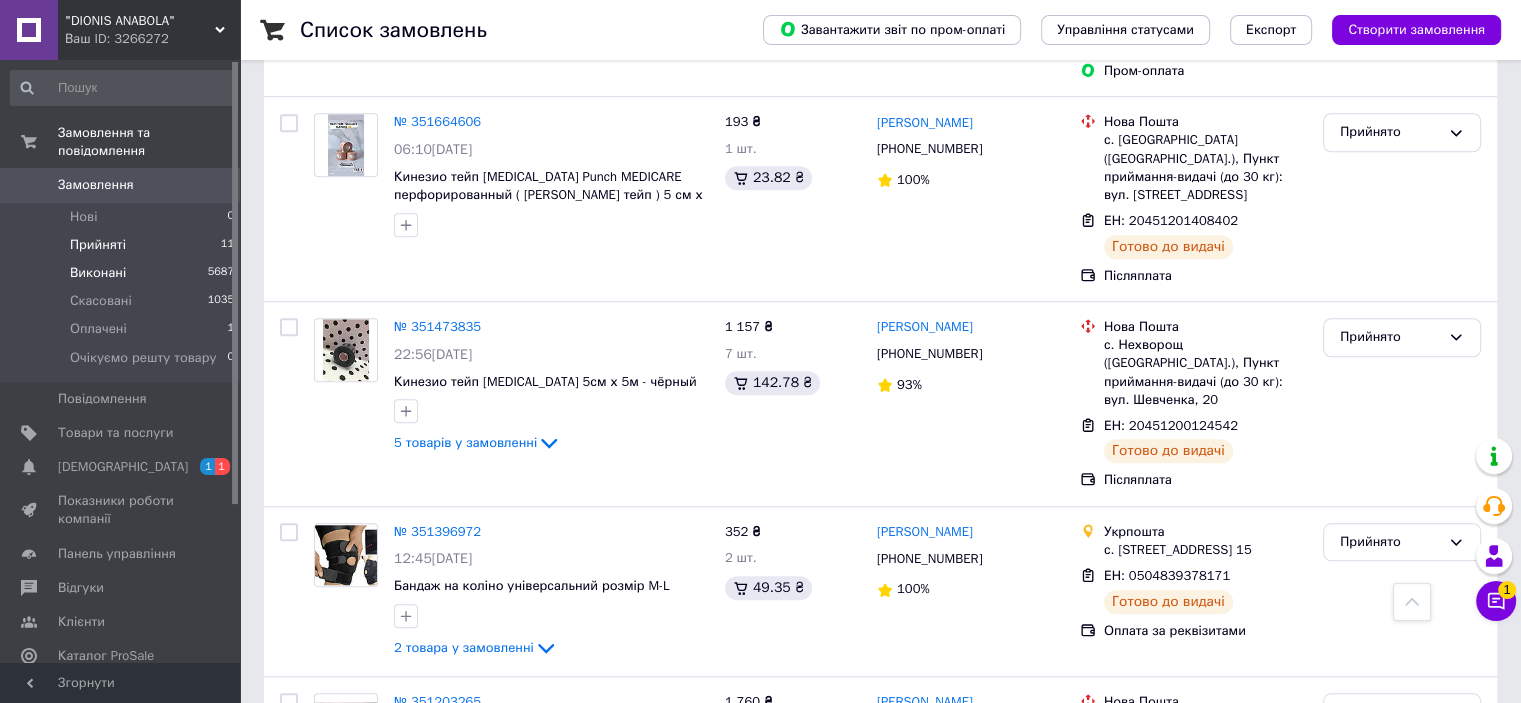 click on "Виконані 5687" at bounding box center [123, 273] 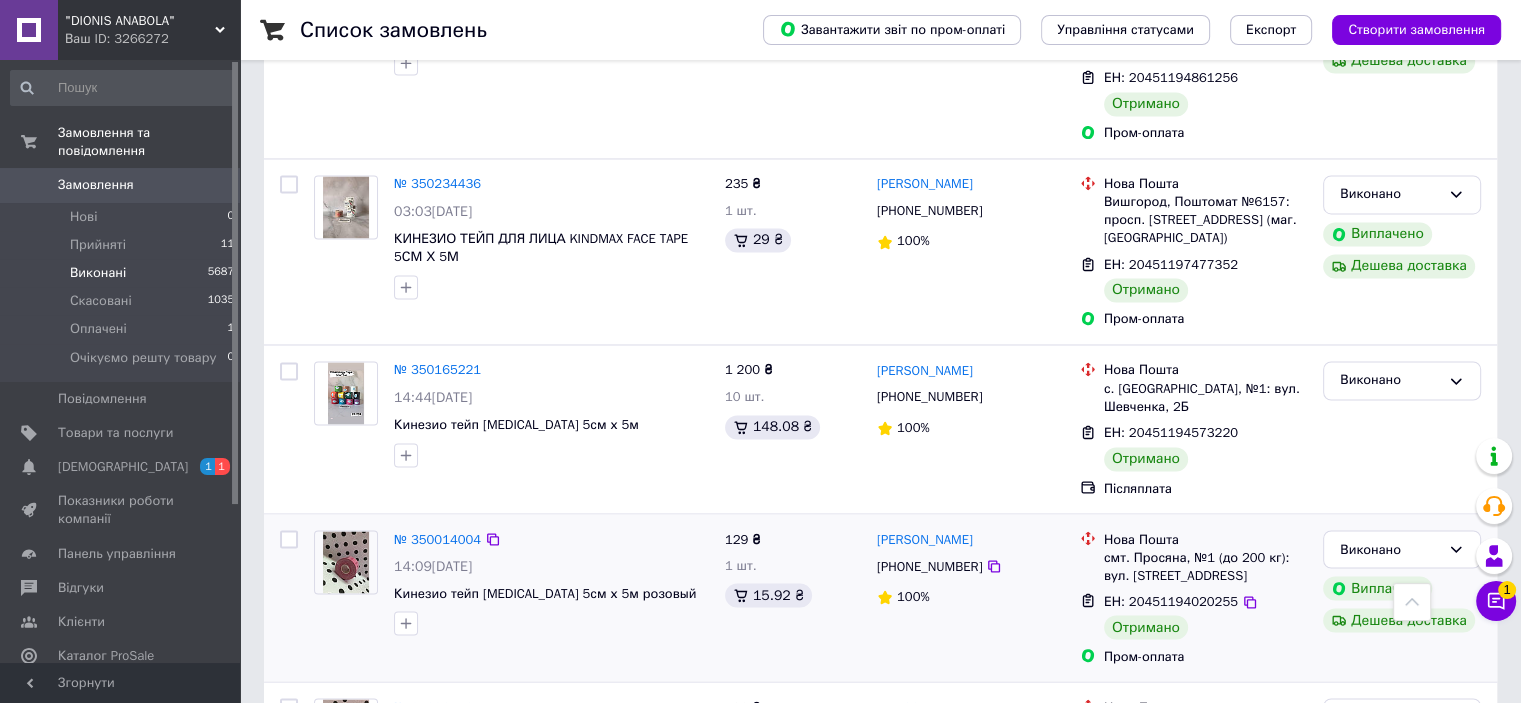 scroll, scrollTop: 3324, scrollLeft: 0, axis: vertical 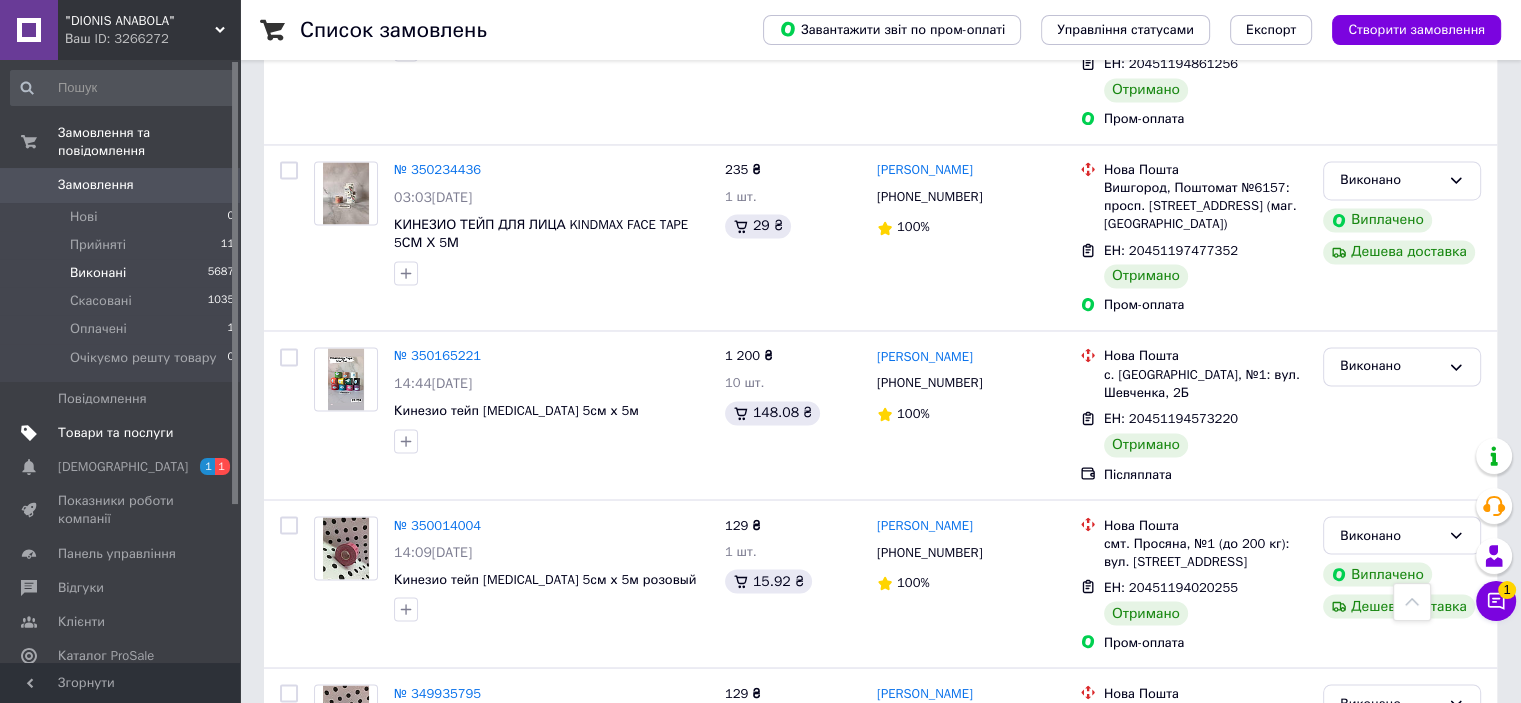 click on "Товари та послуги" at bounding box center (115, 433) 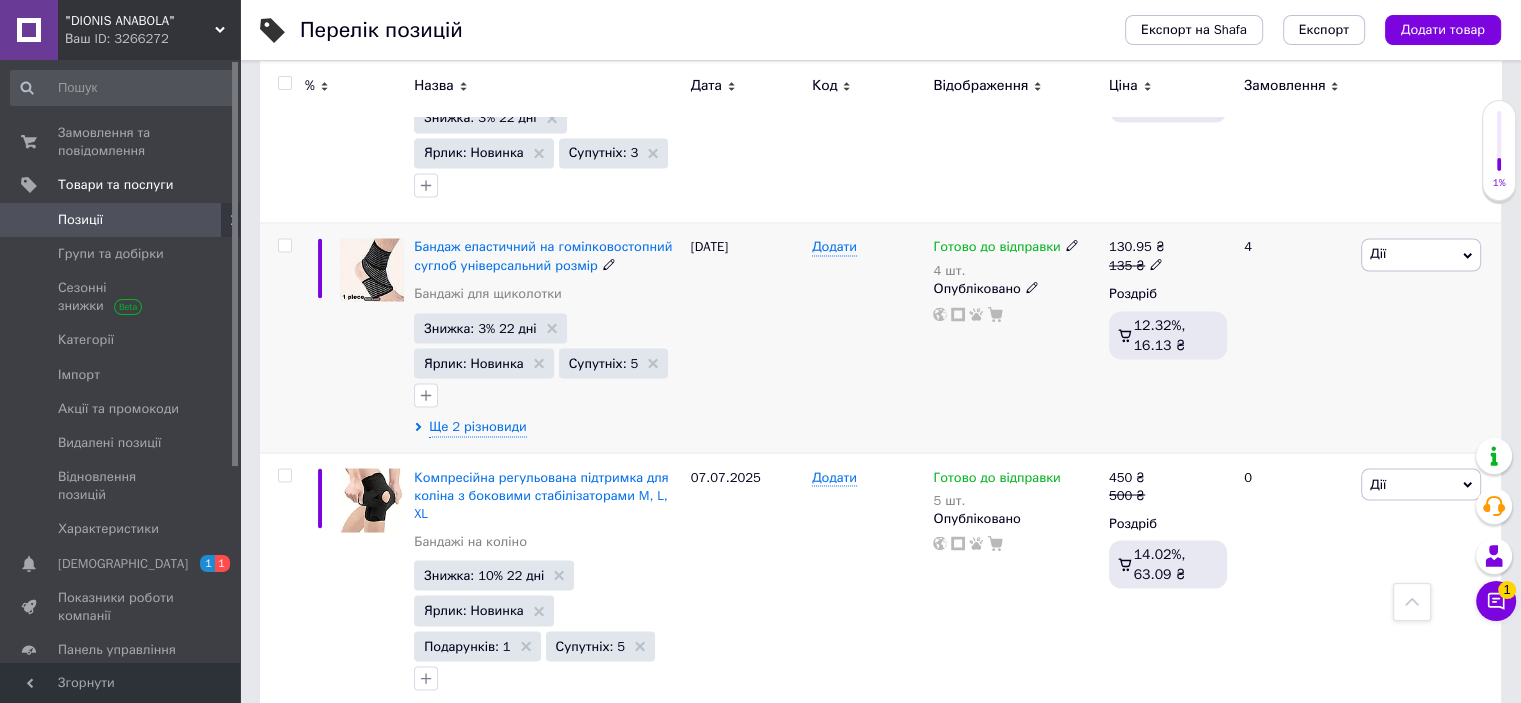 scroll, scrollTop: 3500, scrollLeft: 0, axis: vertical 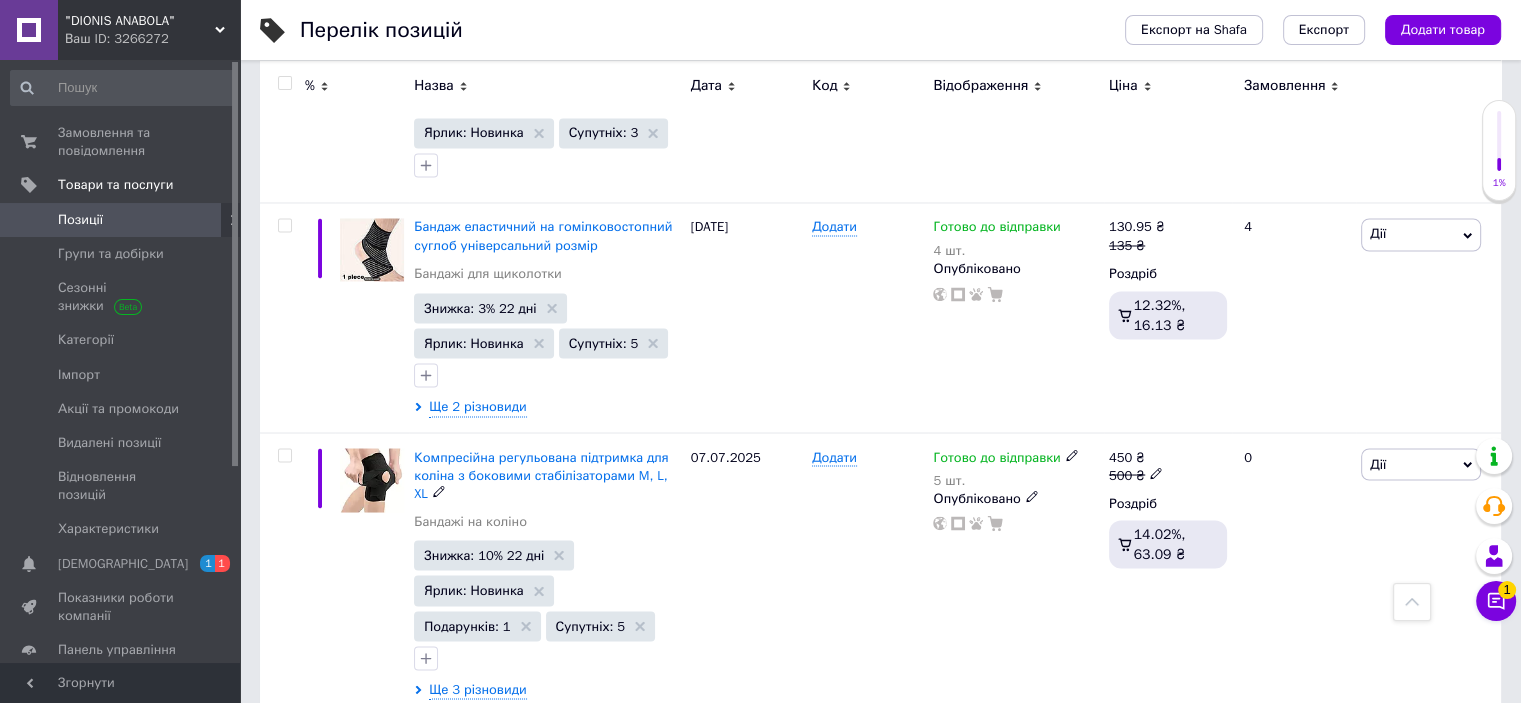 click at bounding box center [372, 480] 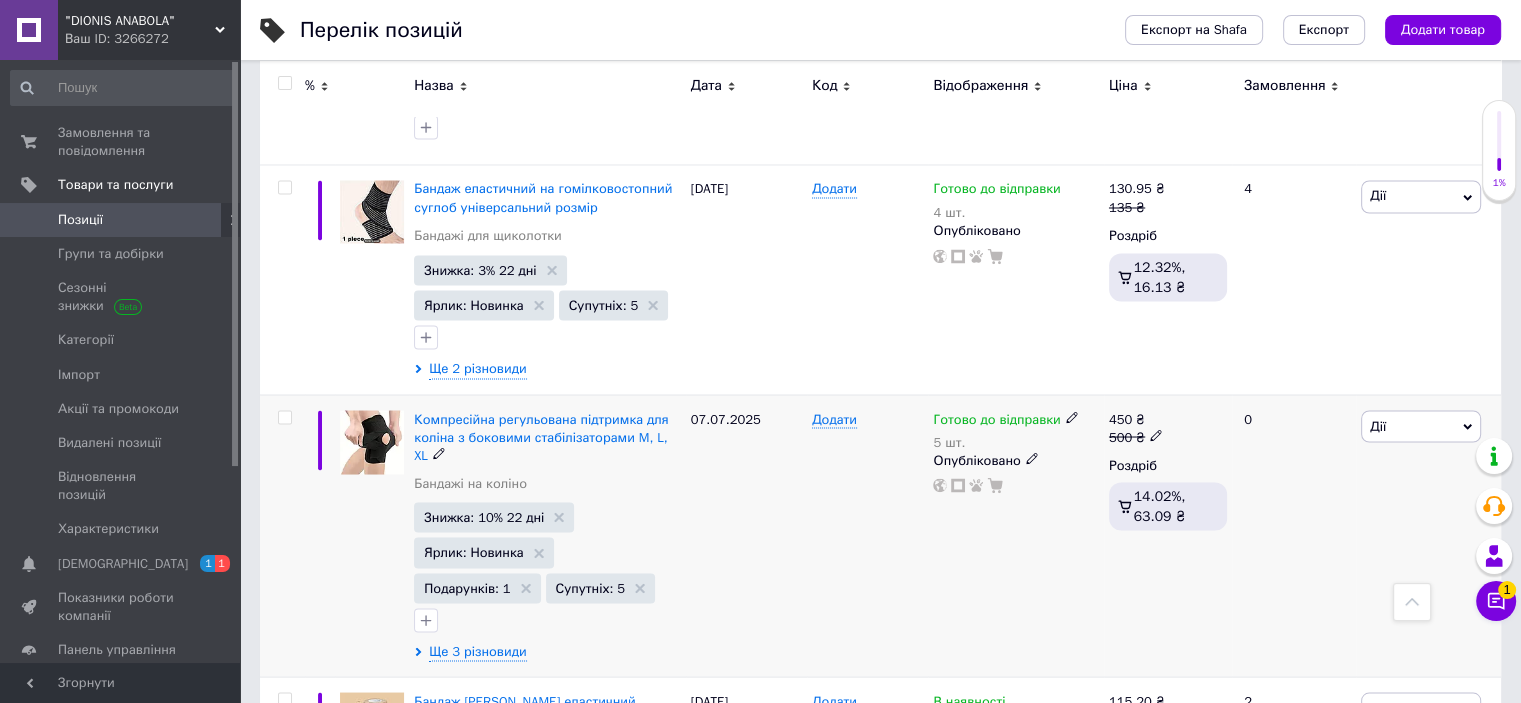 scroll, scrollTop: 3600, scrollLeft: 0, axis: vertical 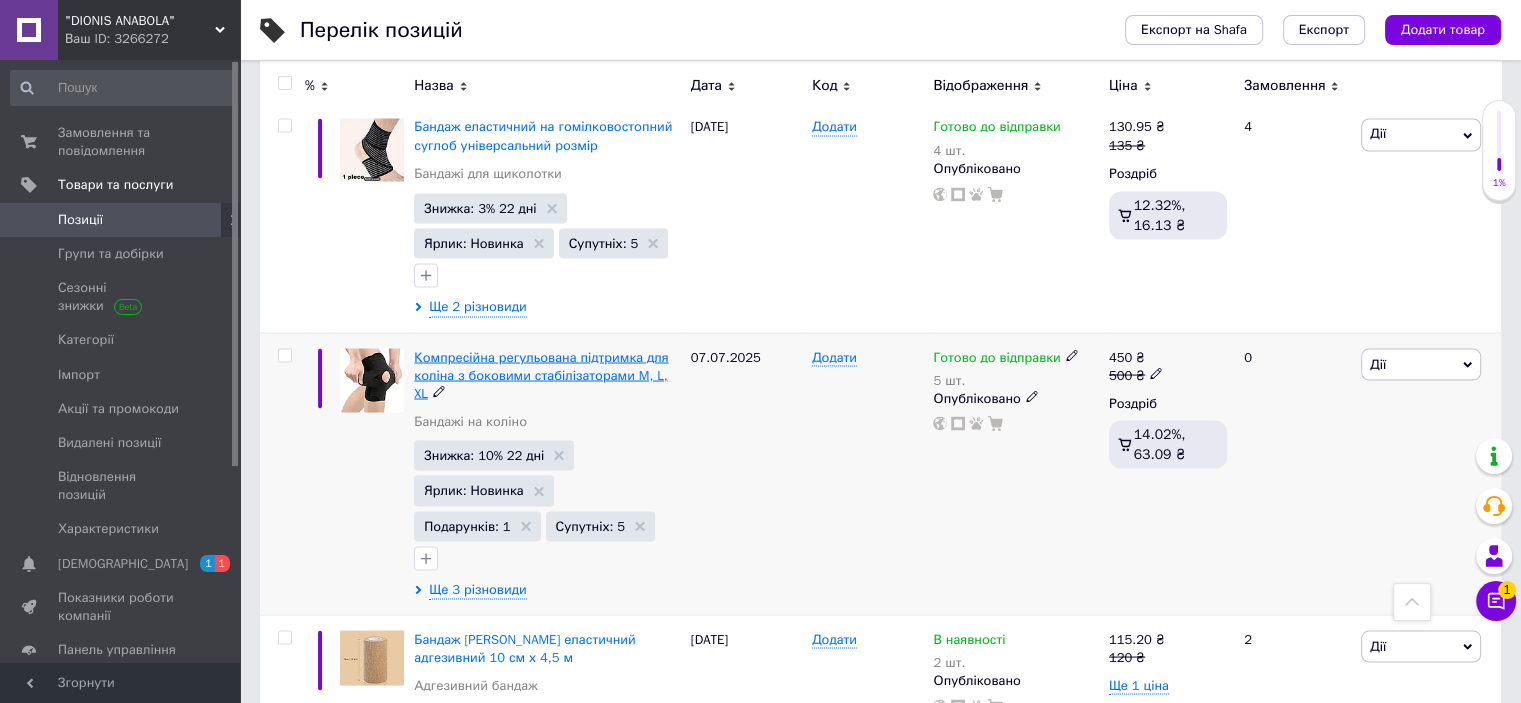 click on "Компресійна регульована підтримка для коліна з боковими стабілізаторами M, L, XL" at bounding box center [541, 374] 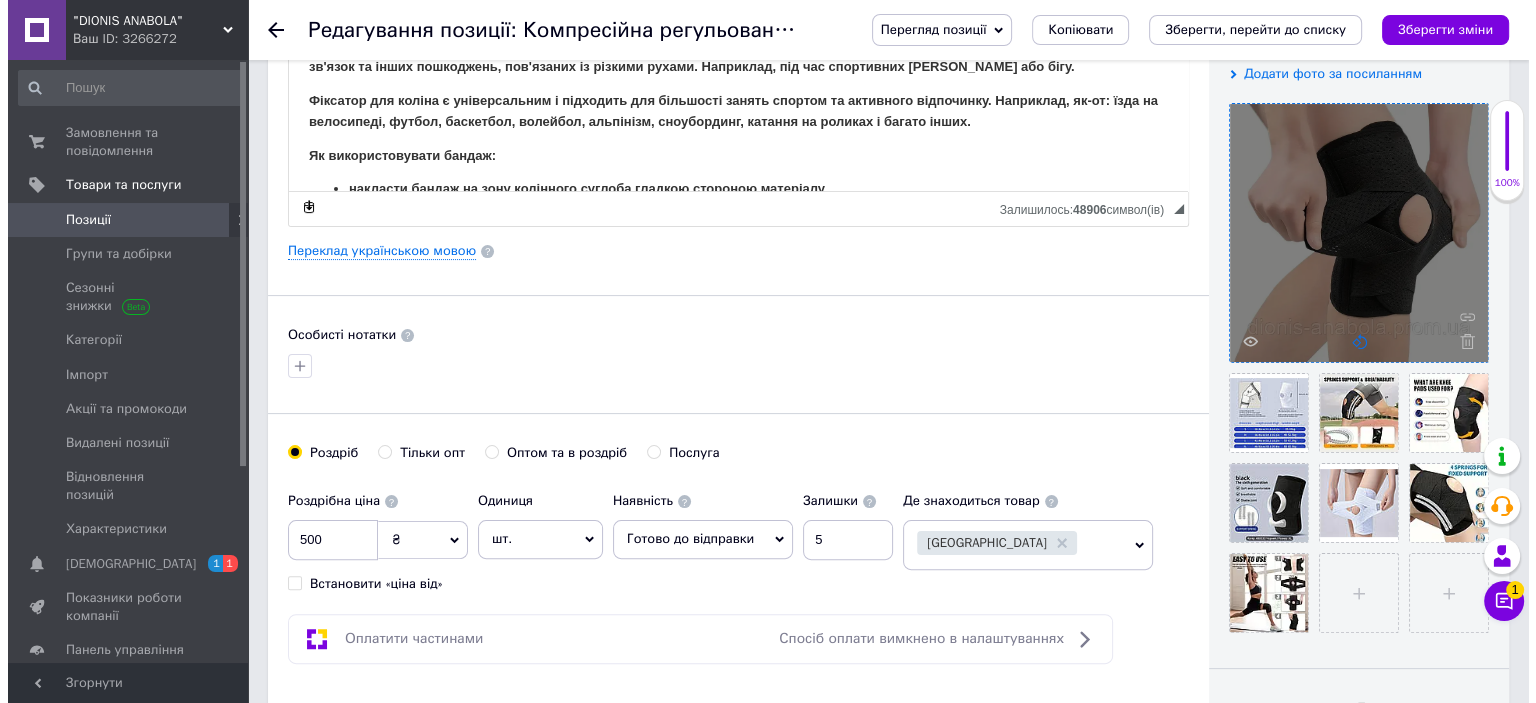 scroll, scrollTop: 400, scrollLeft: 0, axis: vertical 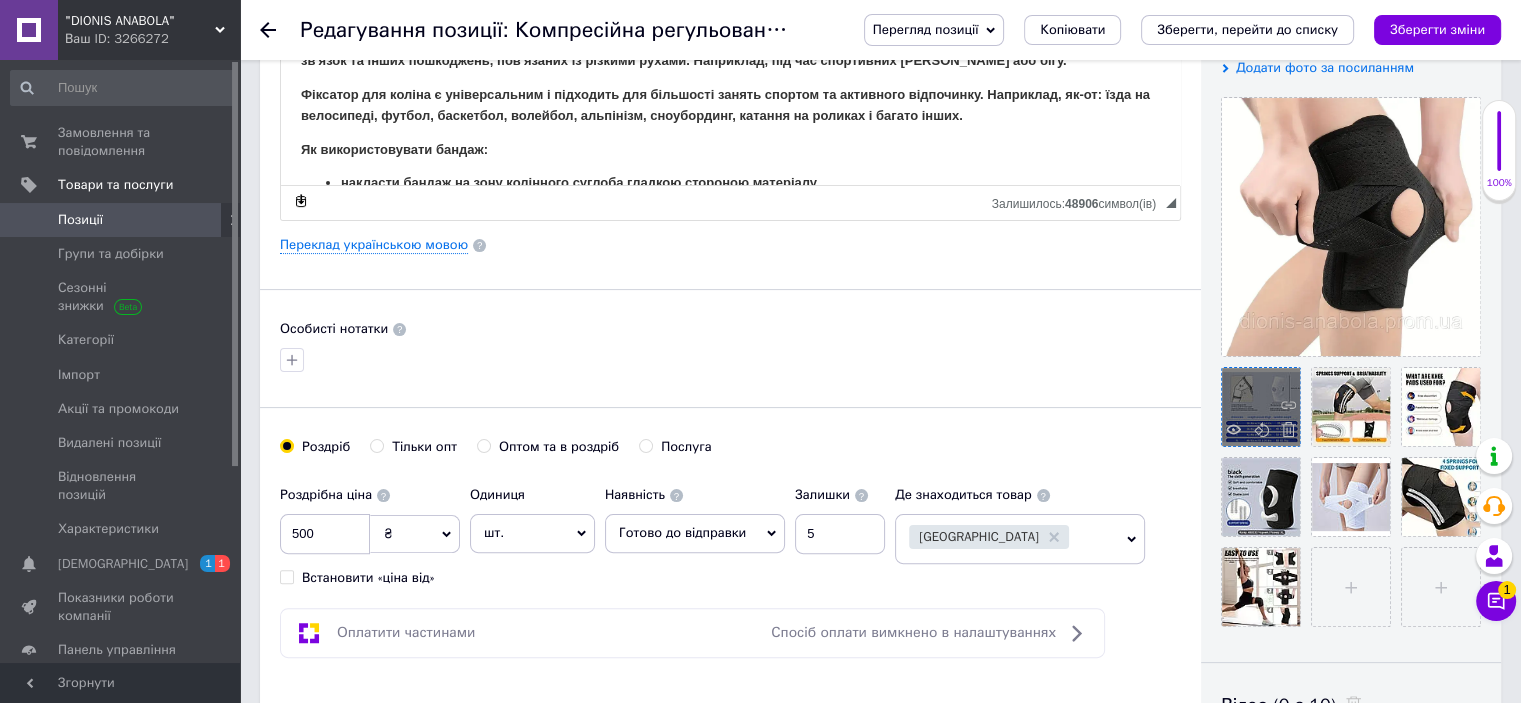 click at bounding box center [1261, 407] 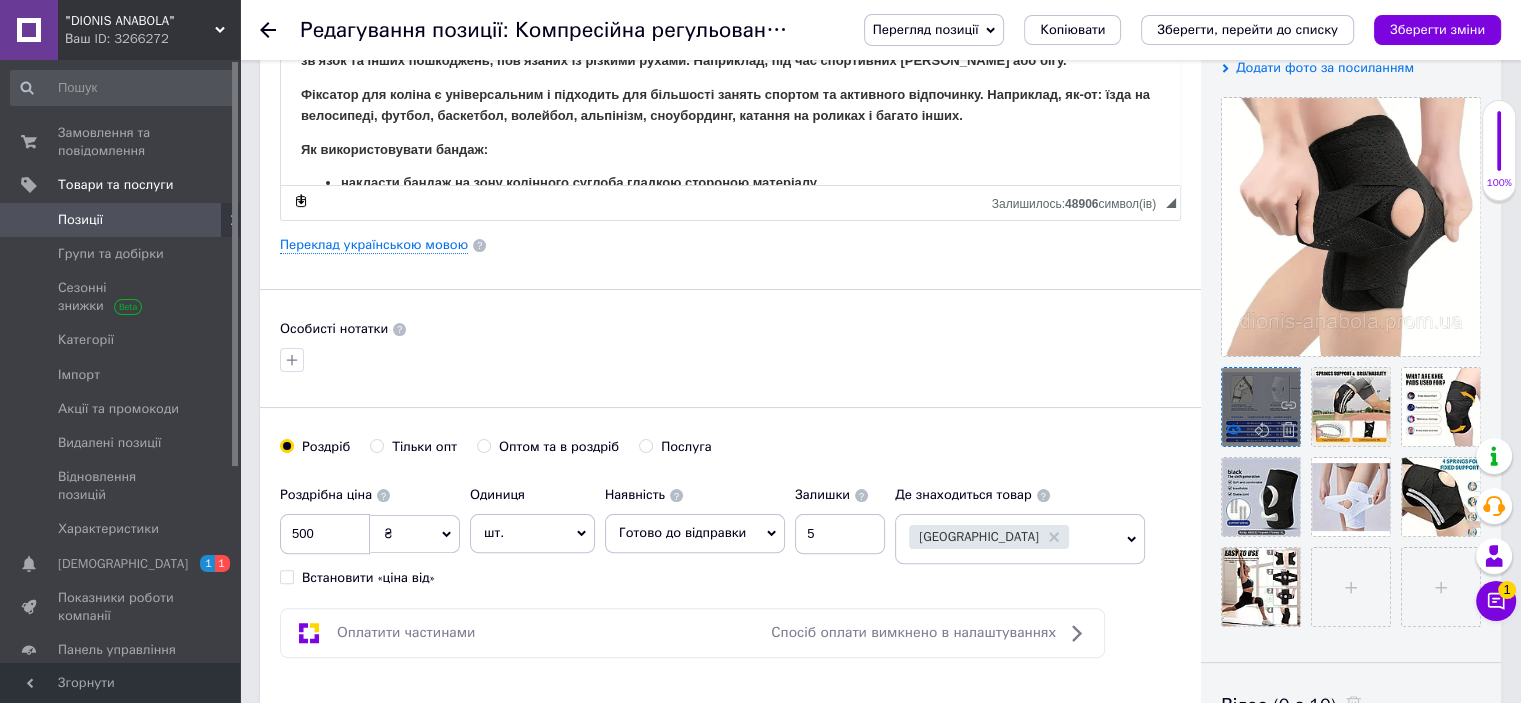 click 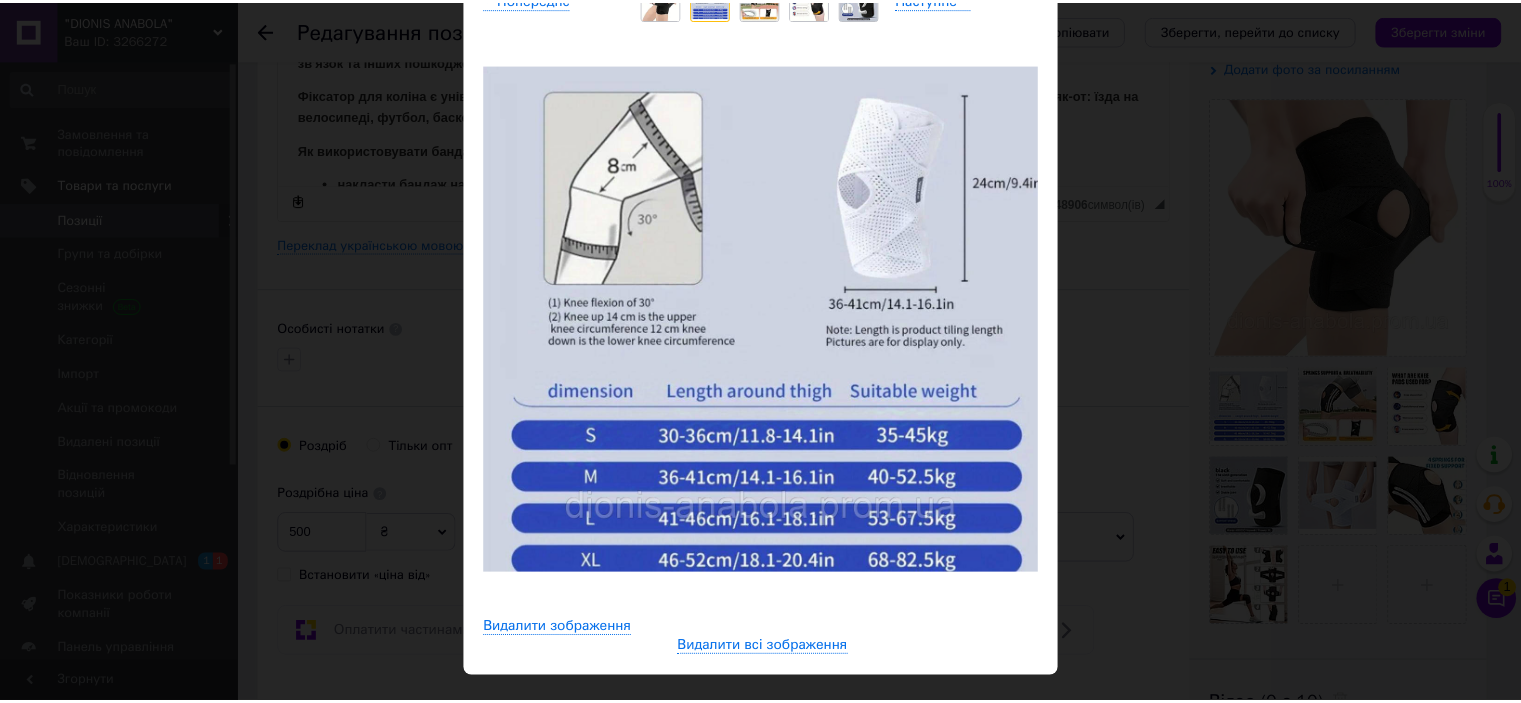 scroll, scrollTop: 200, scrollLeft: 0, axis: vertical 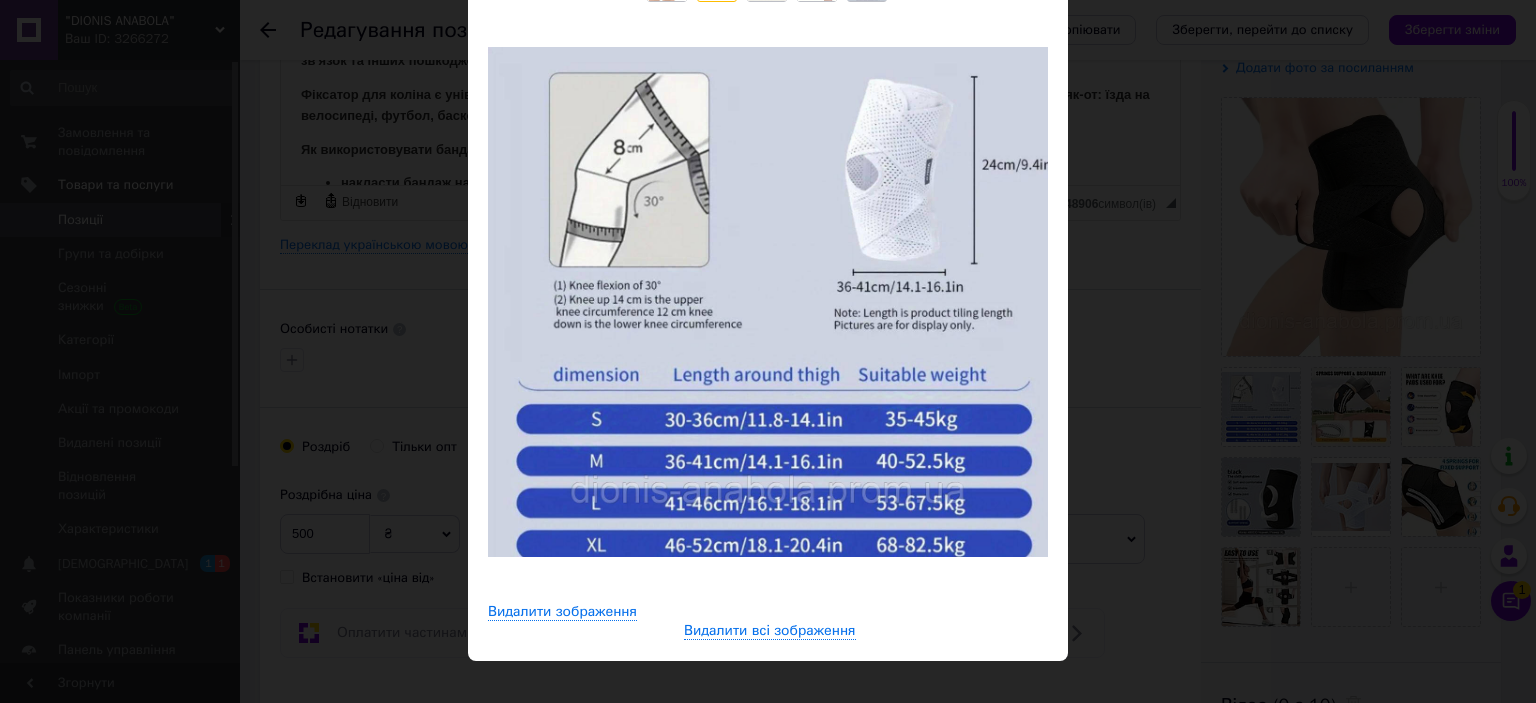 click on "× Перегляд зображення ← Попереднє Наступне → Видалити зображення Видалити всі зображення" at bounding box center (768, 351) 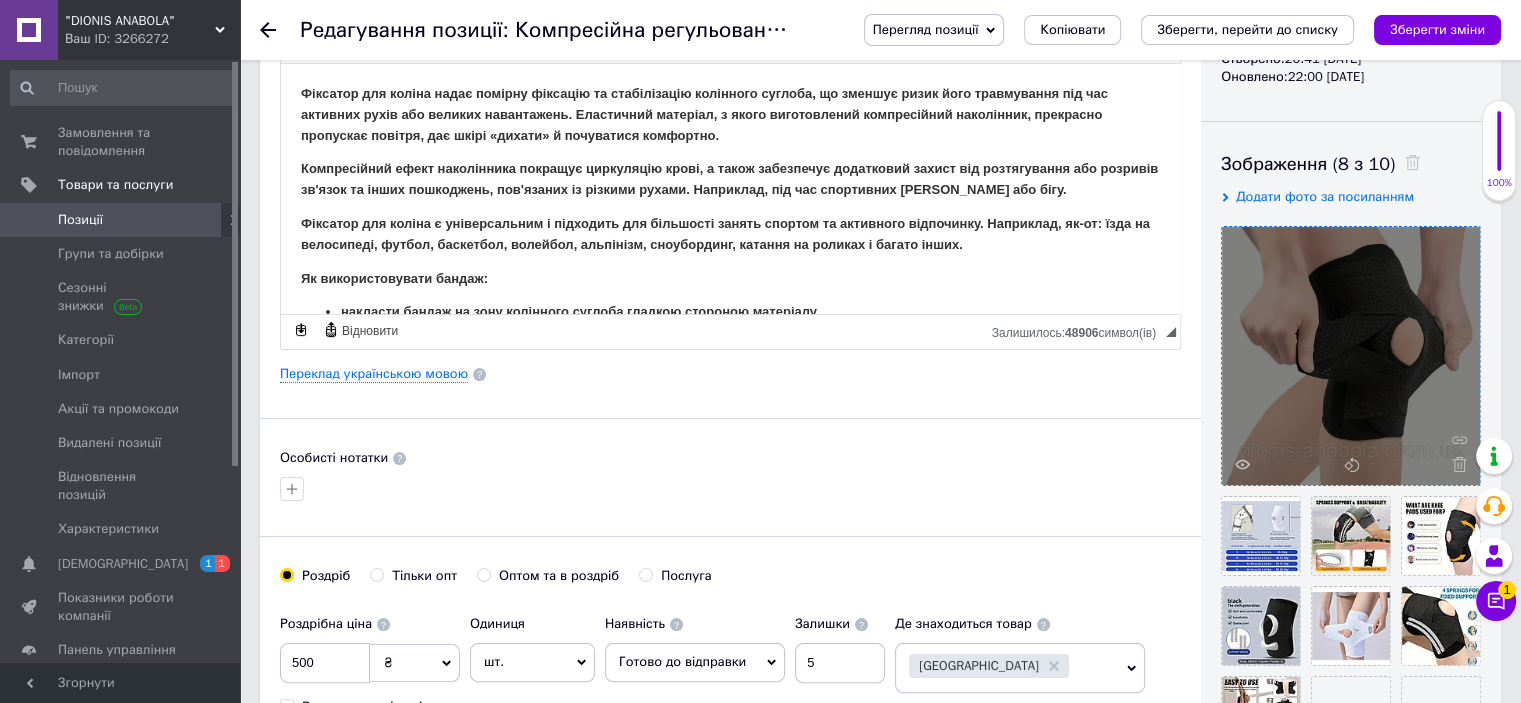 scroll, scrollTop: 200, scrollLeft: 0, axis: vertical 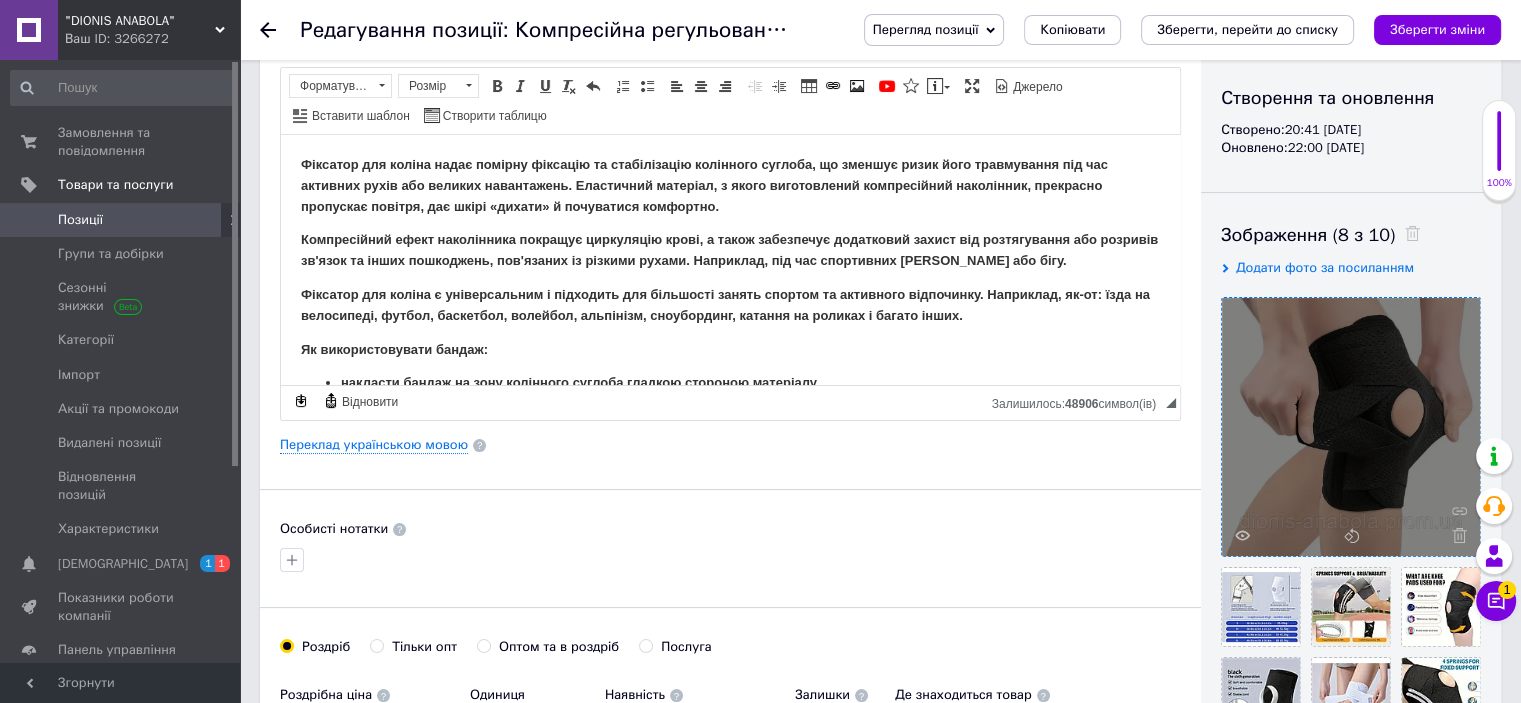 click at bounding box center (1351, 427) 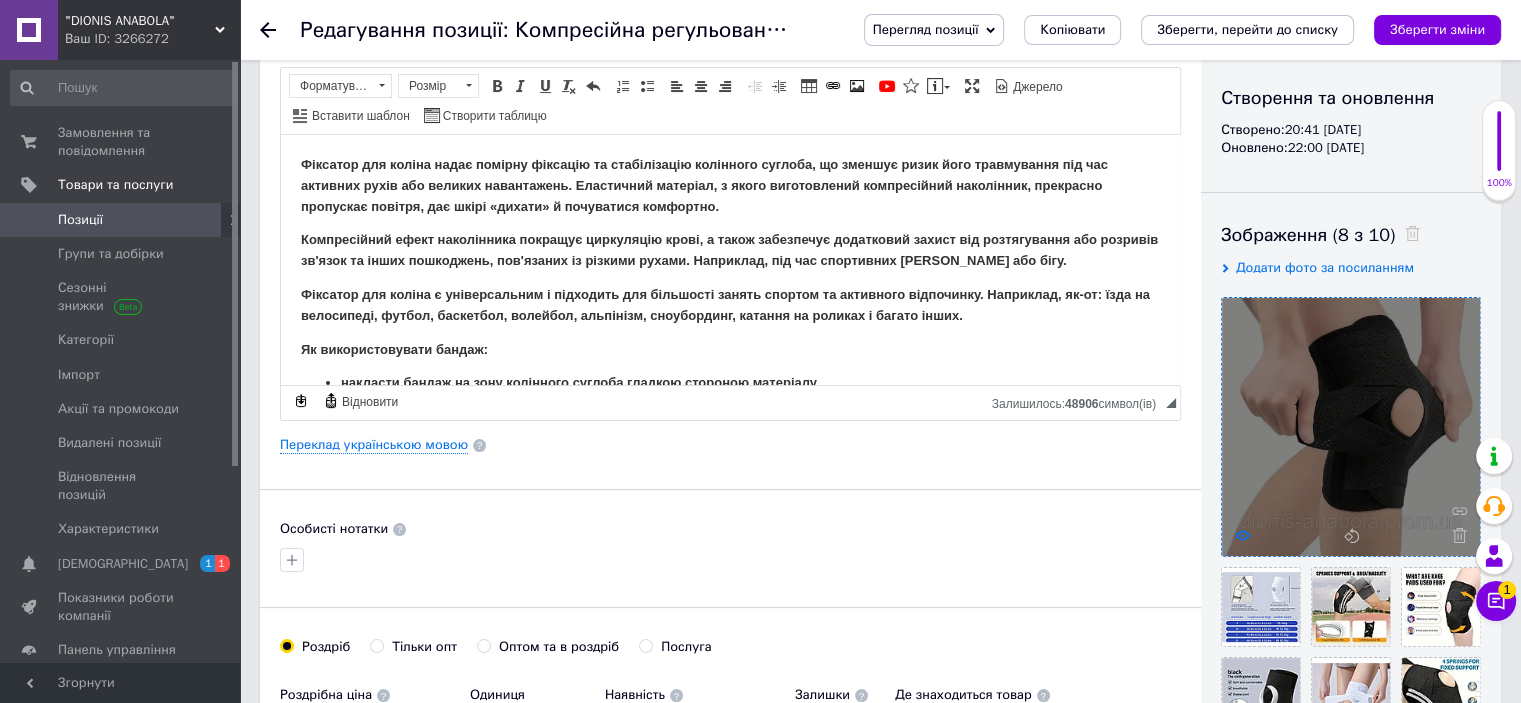 click 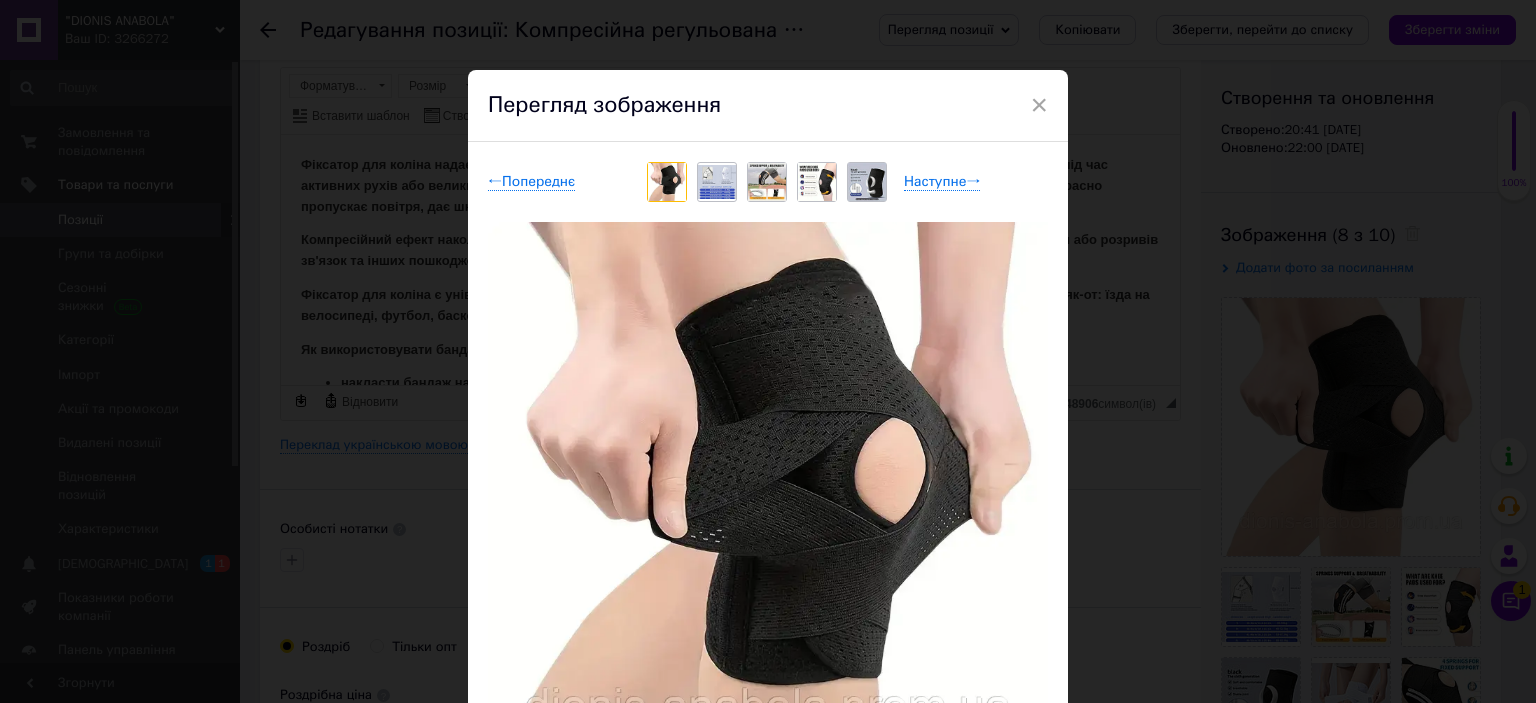 drag, startPoint x: 1039, startPoint y: 103, endPoint x: 1060, endPoint y: 110, distance: 22.135944 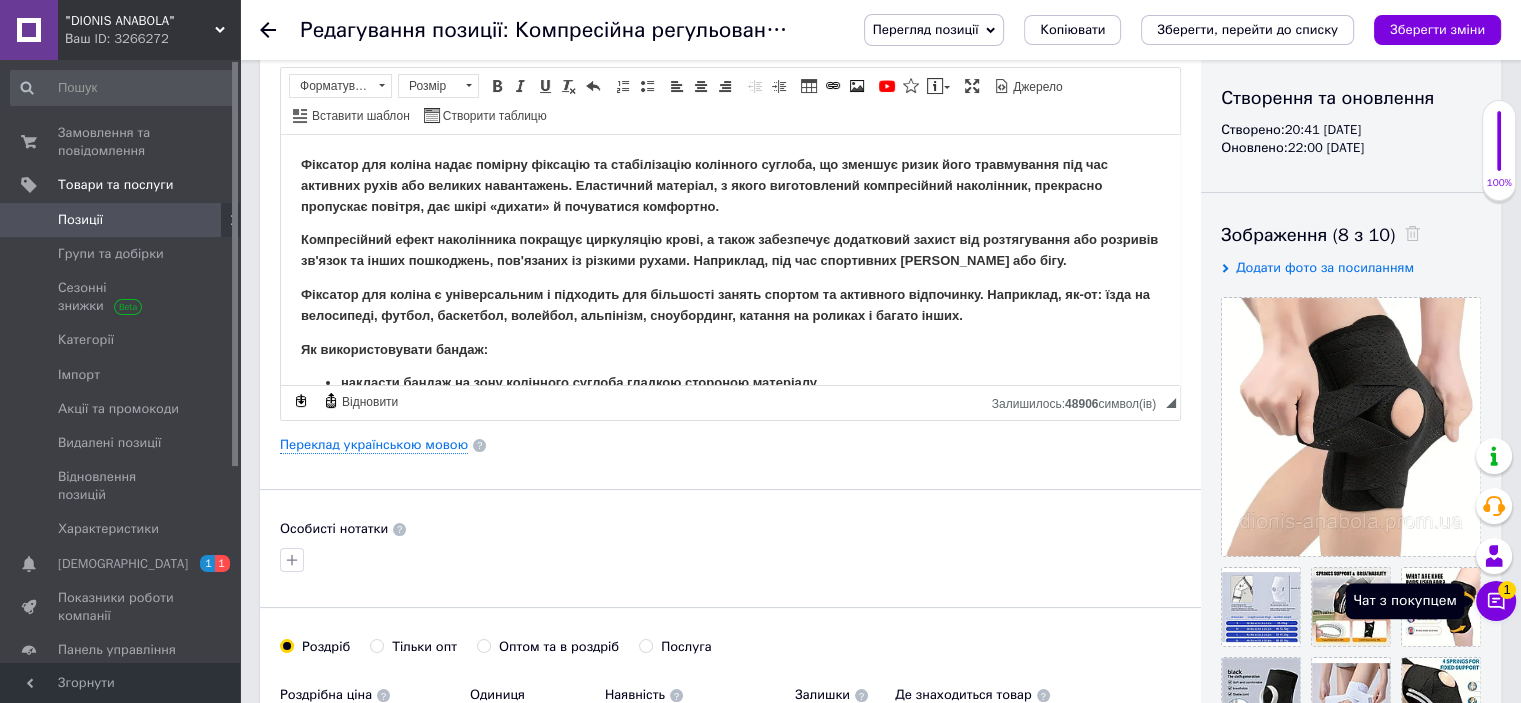 click 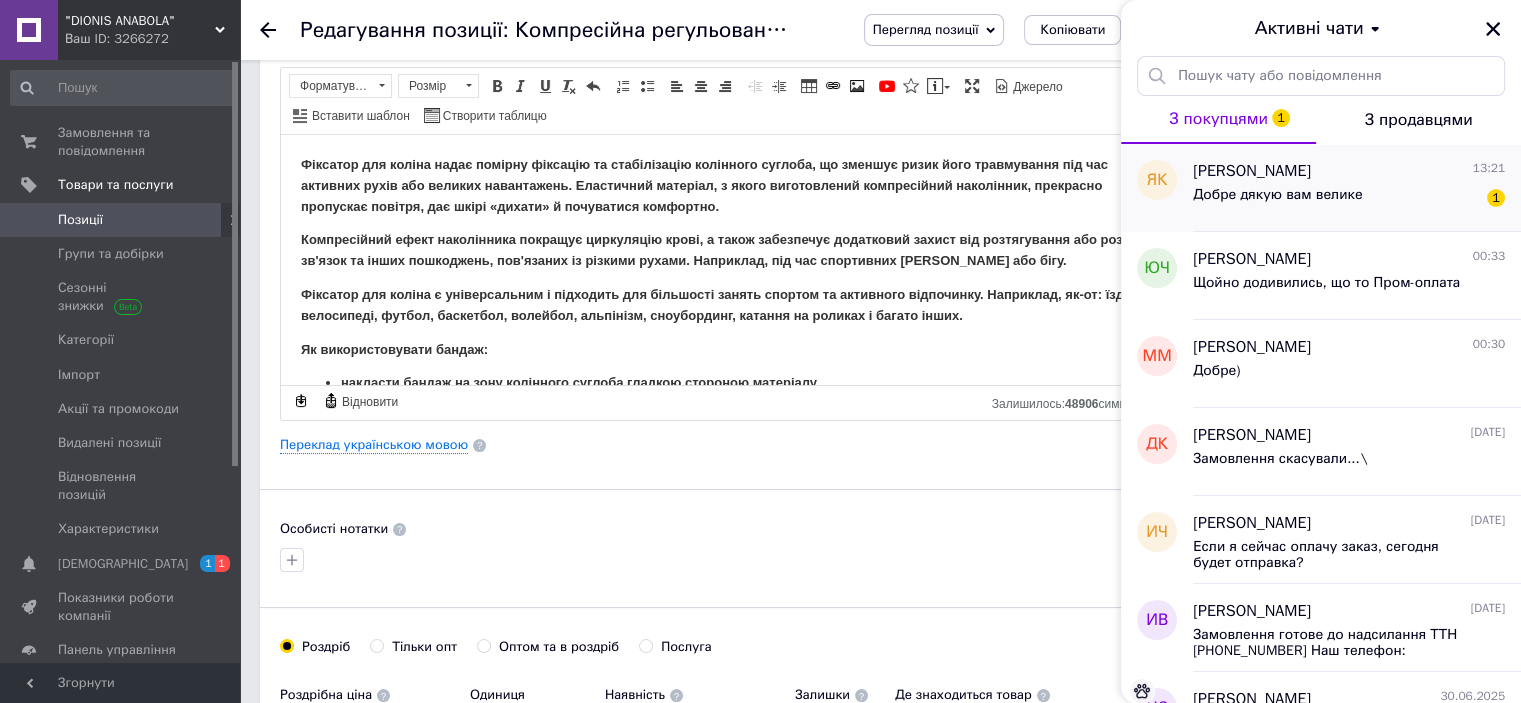 click on "[PERSON_NAME] 13:21" at bounding box center (1349, 171) 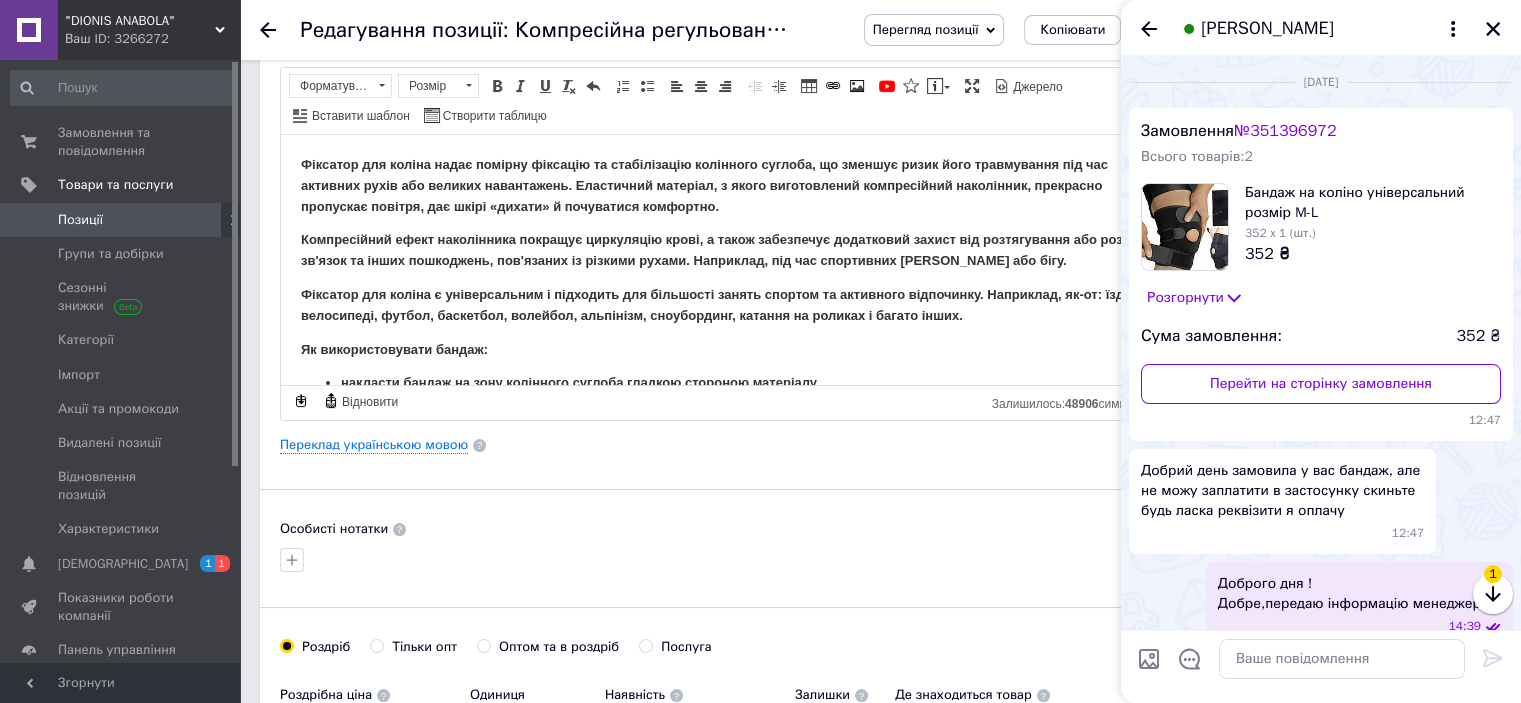 scroll, scrollTop: 697, scrollLeft: 0, axis: vertical 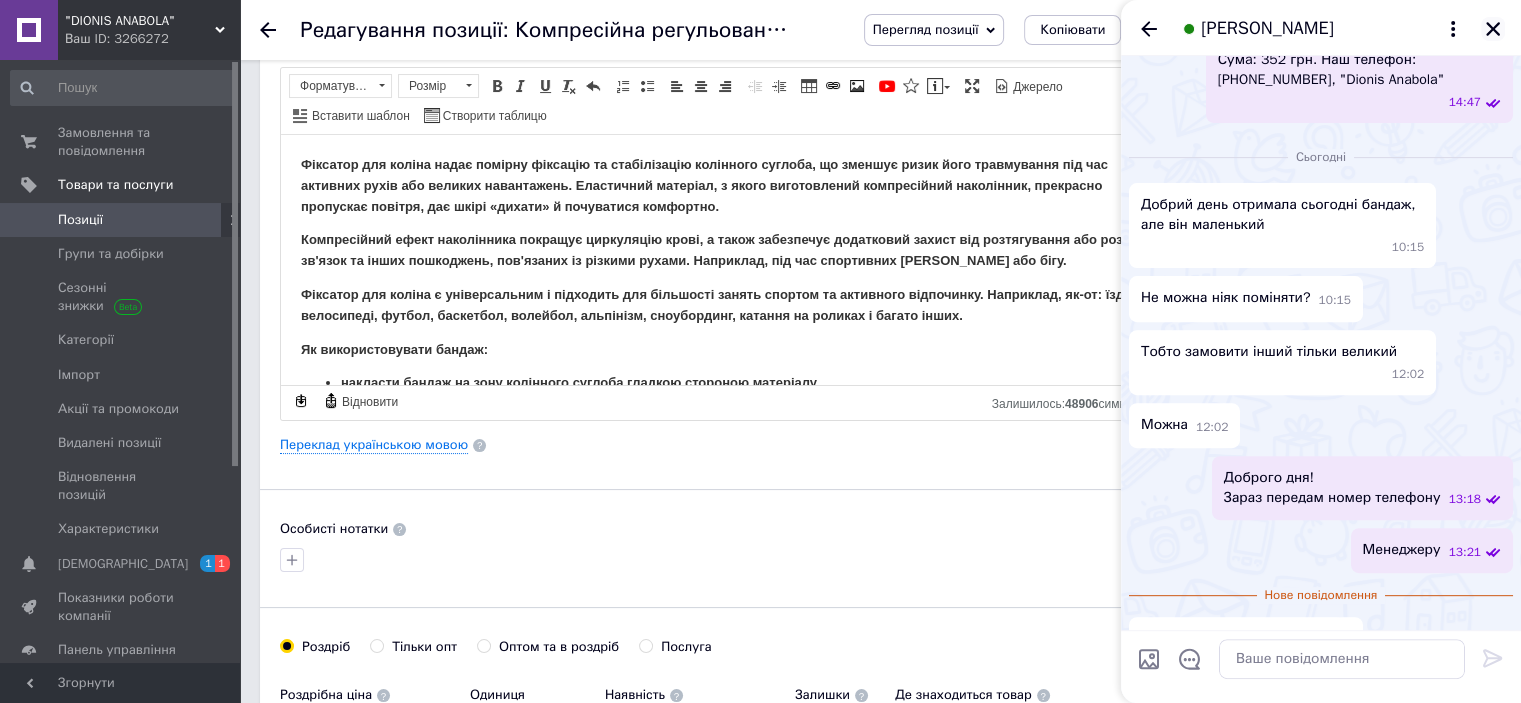 click 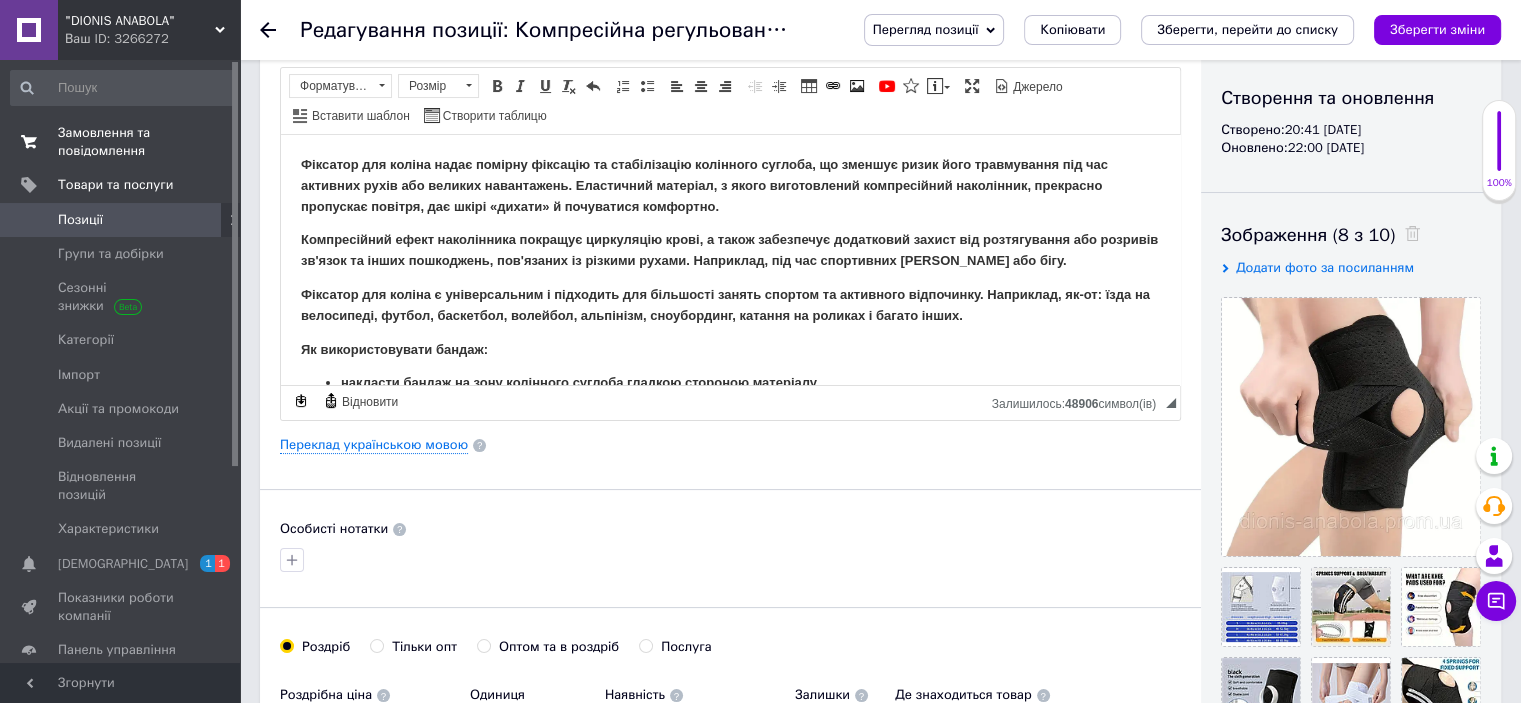 click on "Замовлення та повідомлення" at bounding box center [121, 142] 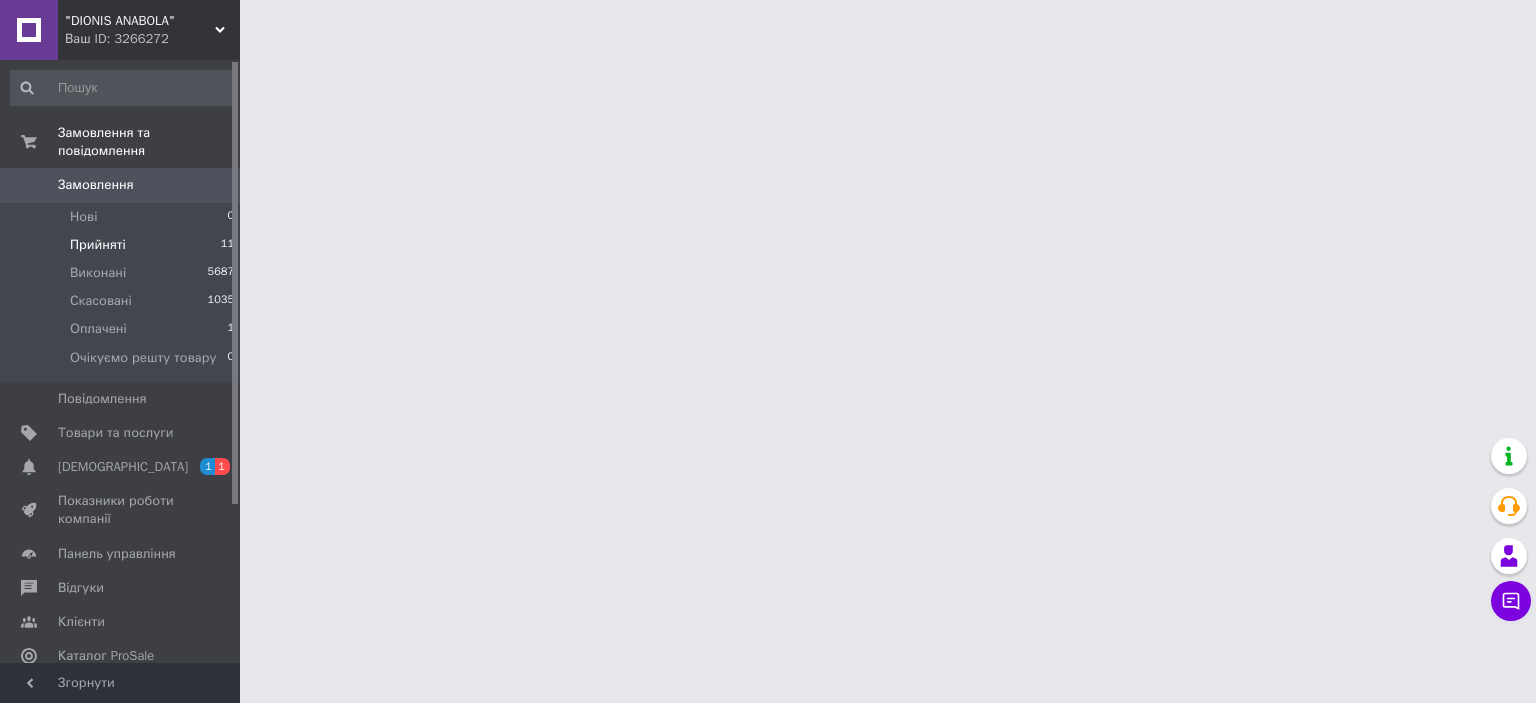 click on "Прийняті" at bounding box center (98, 245) 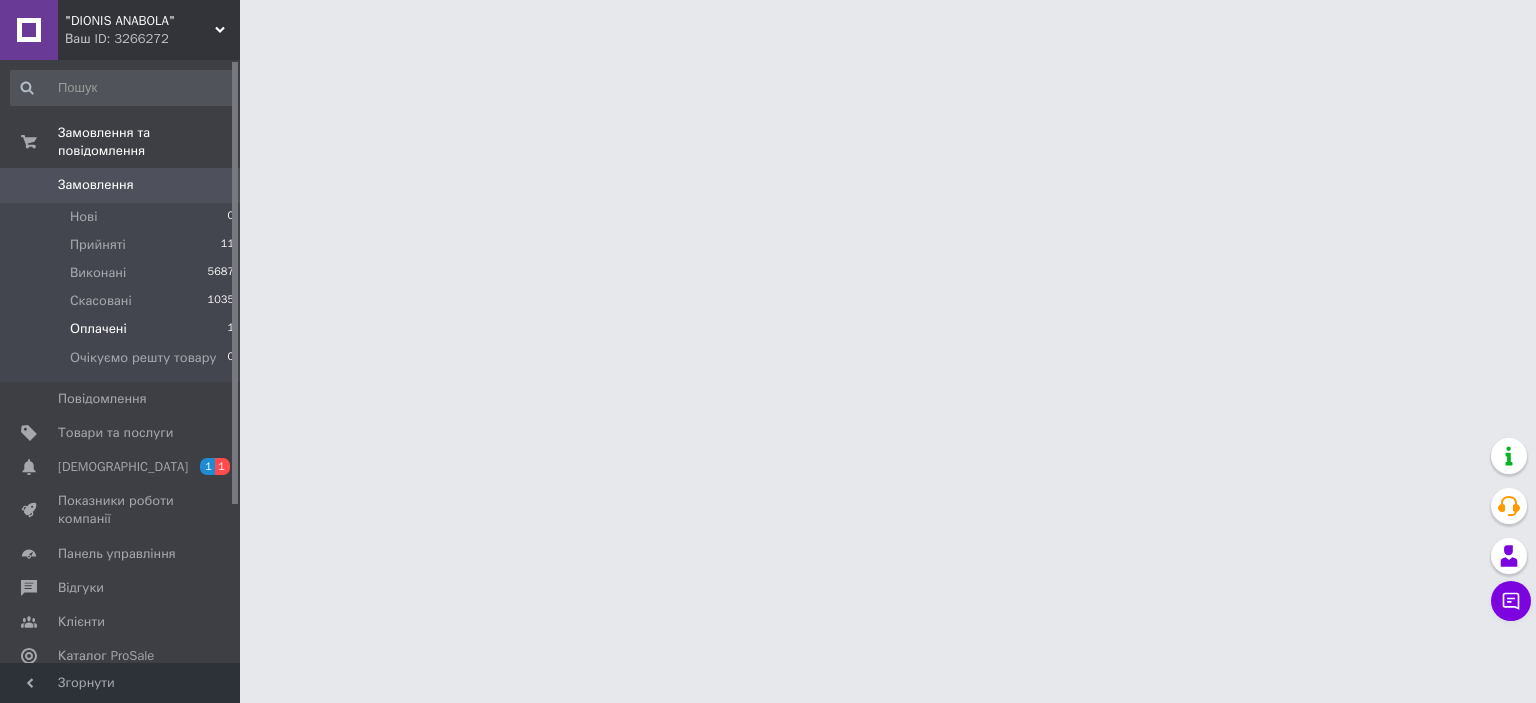 click on "Оплачені 1" at bounding box center [123, 329] 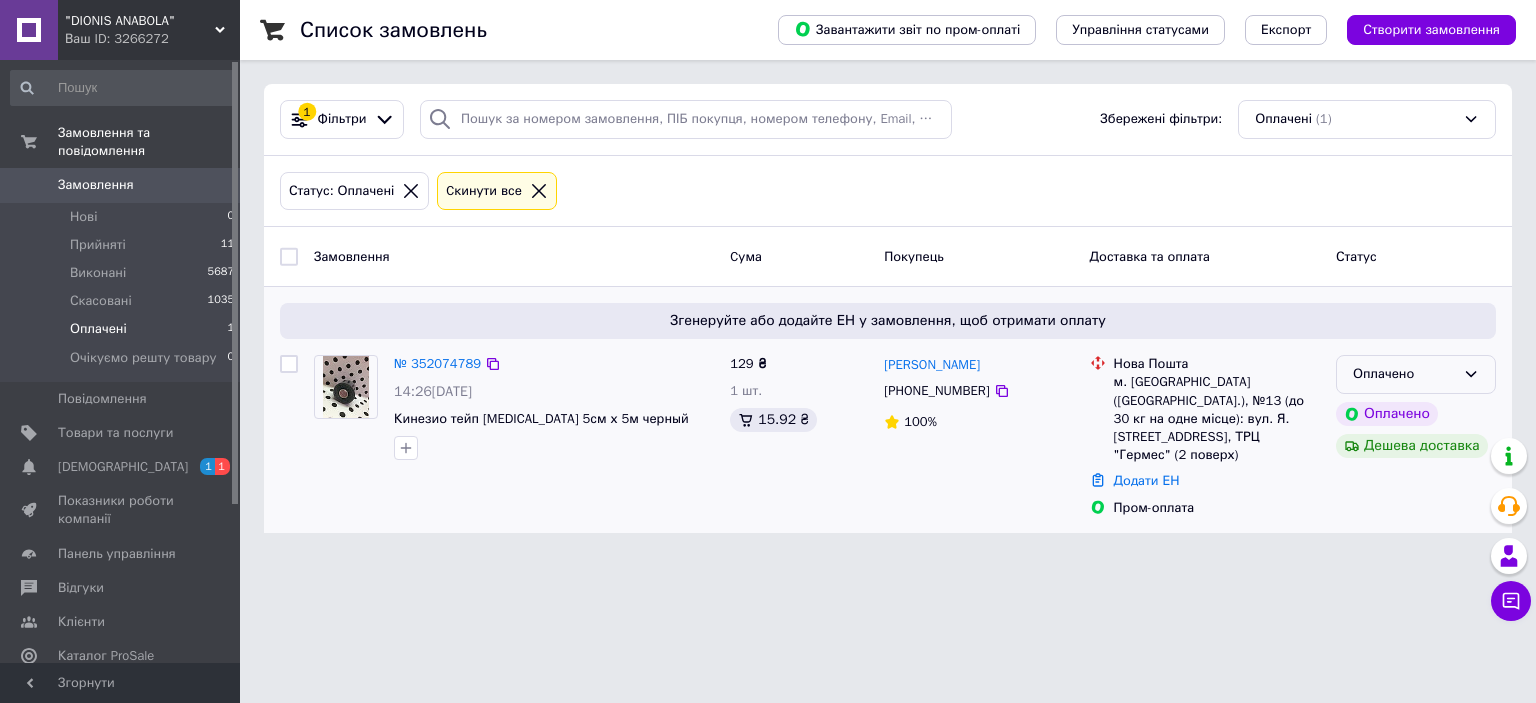 click on "Оплачено" at bounding box center [1404, 374] 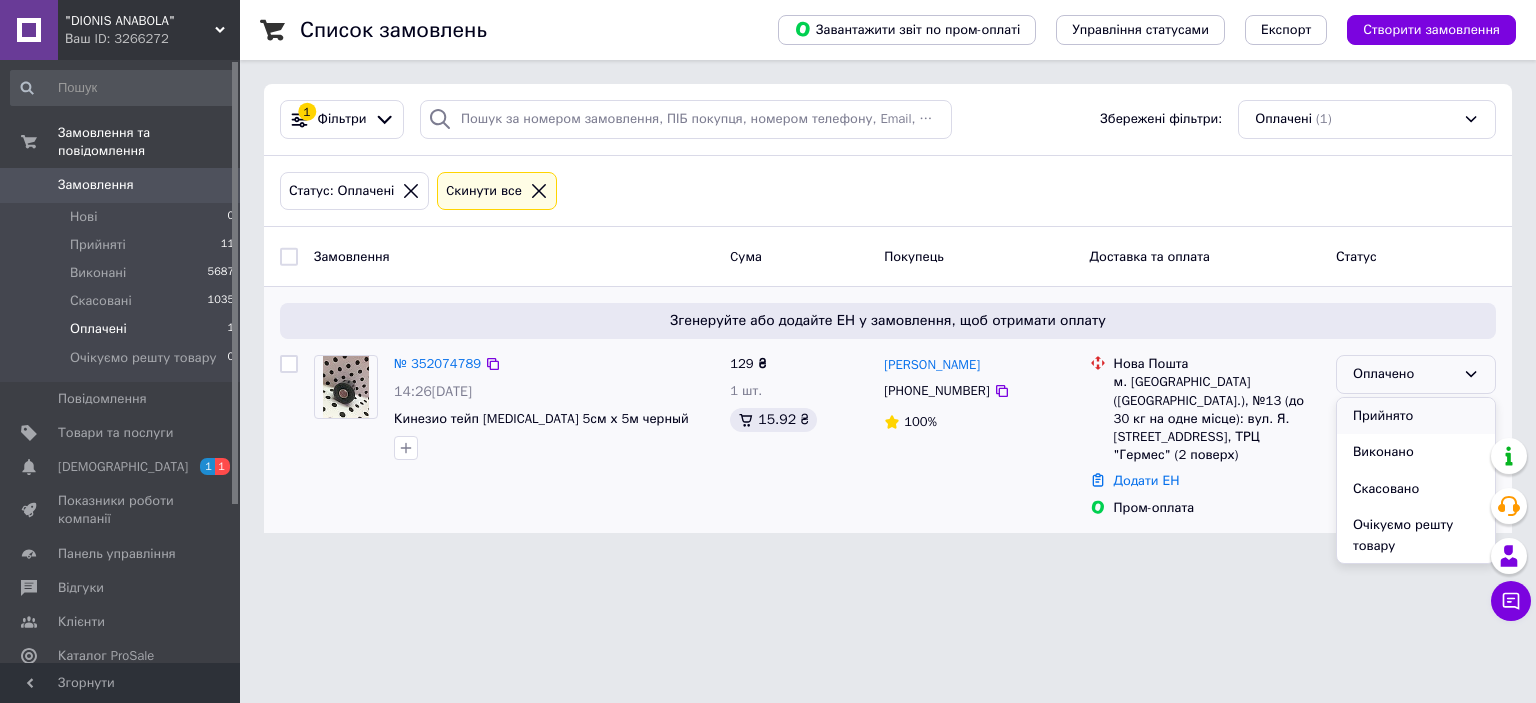 click on "Прийнято" at bounding box center (1416, 416) 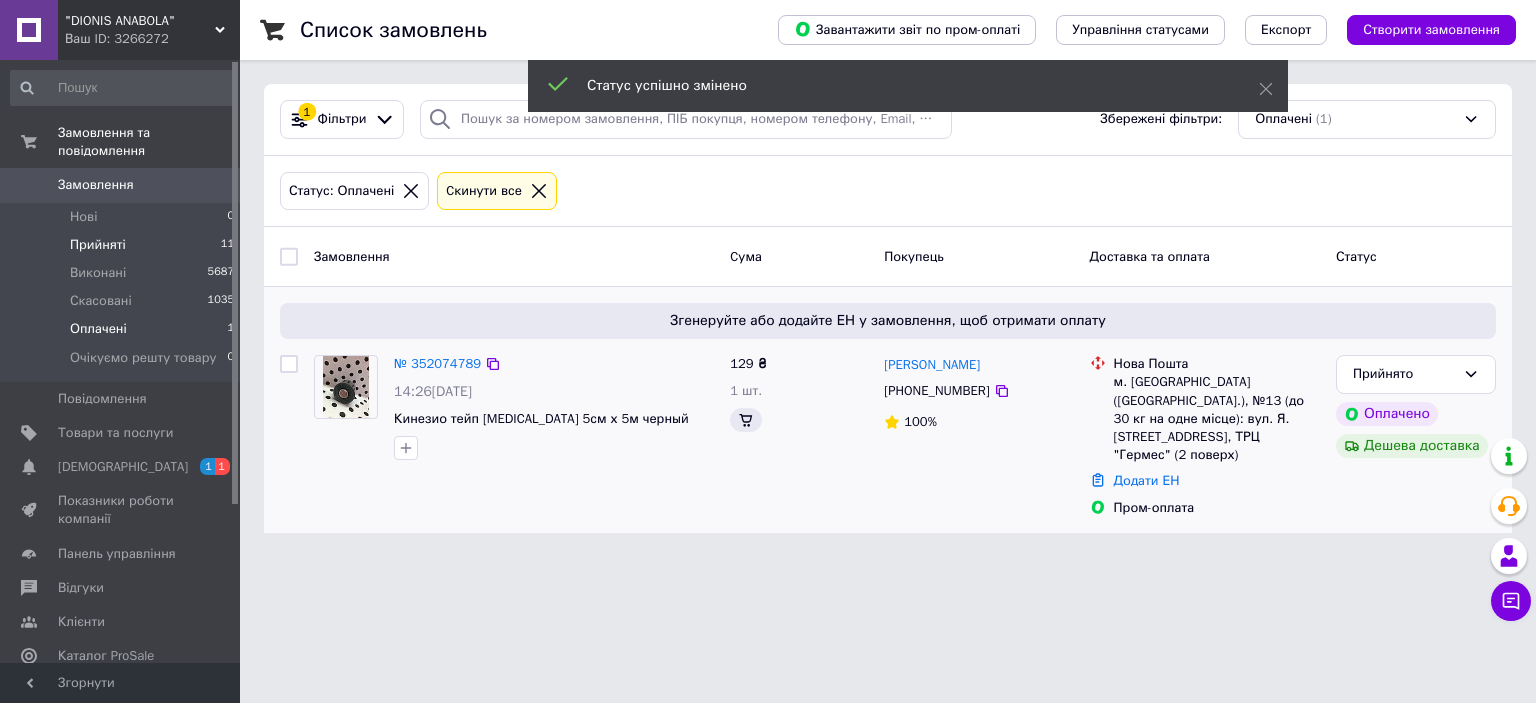 click on "Прийняті 11" at bounding box center [123, 245] 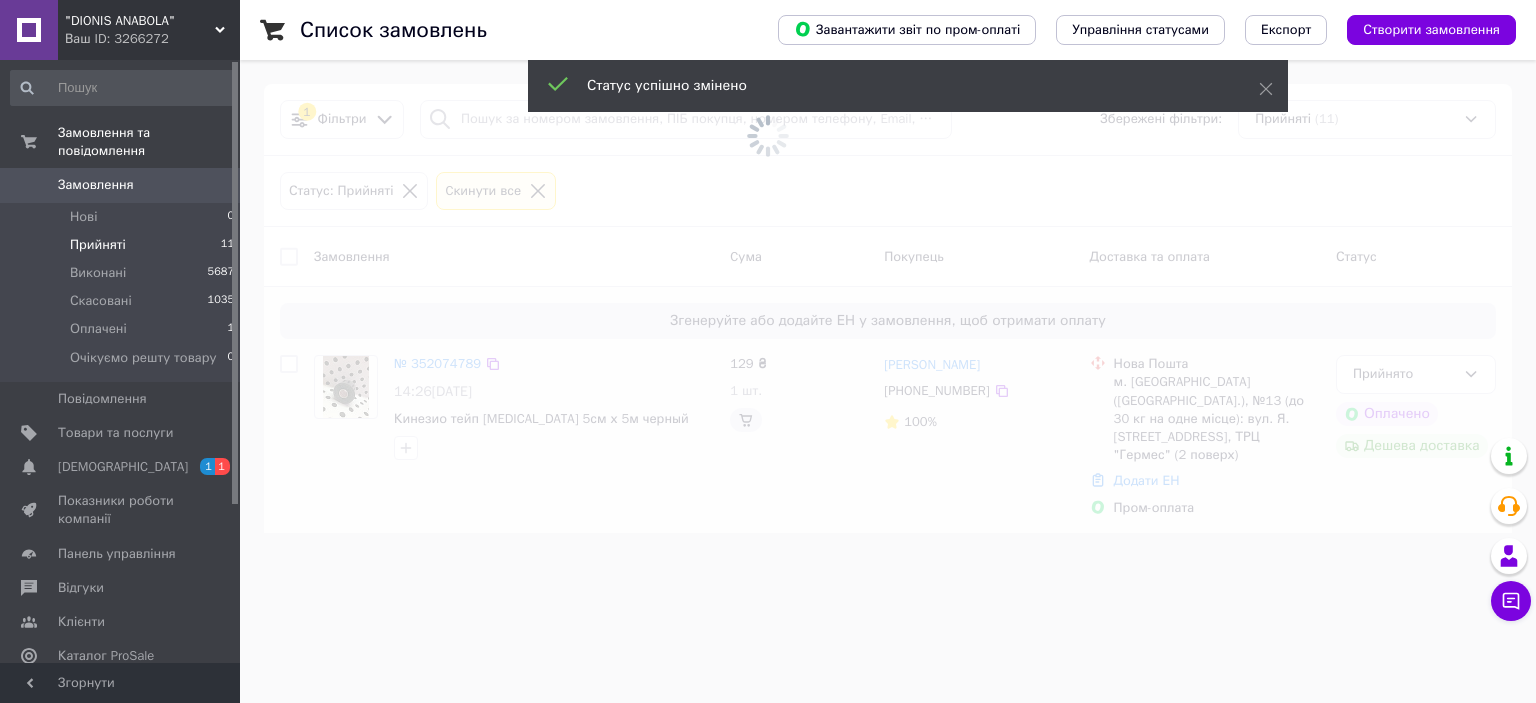 click on "Прийняті 11" at bounding box center (123, 245) 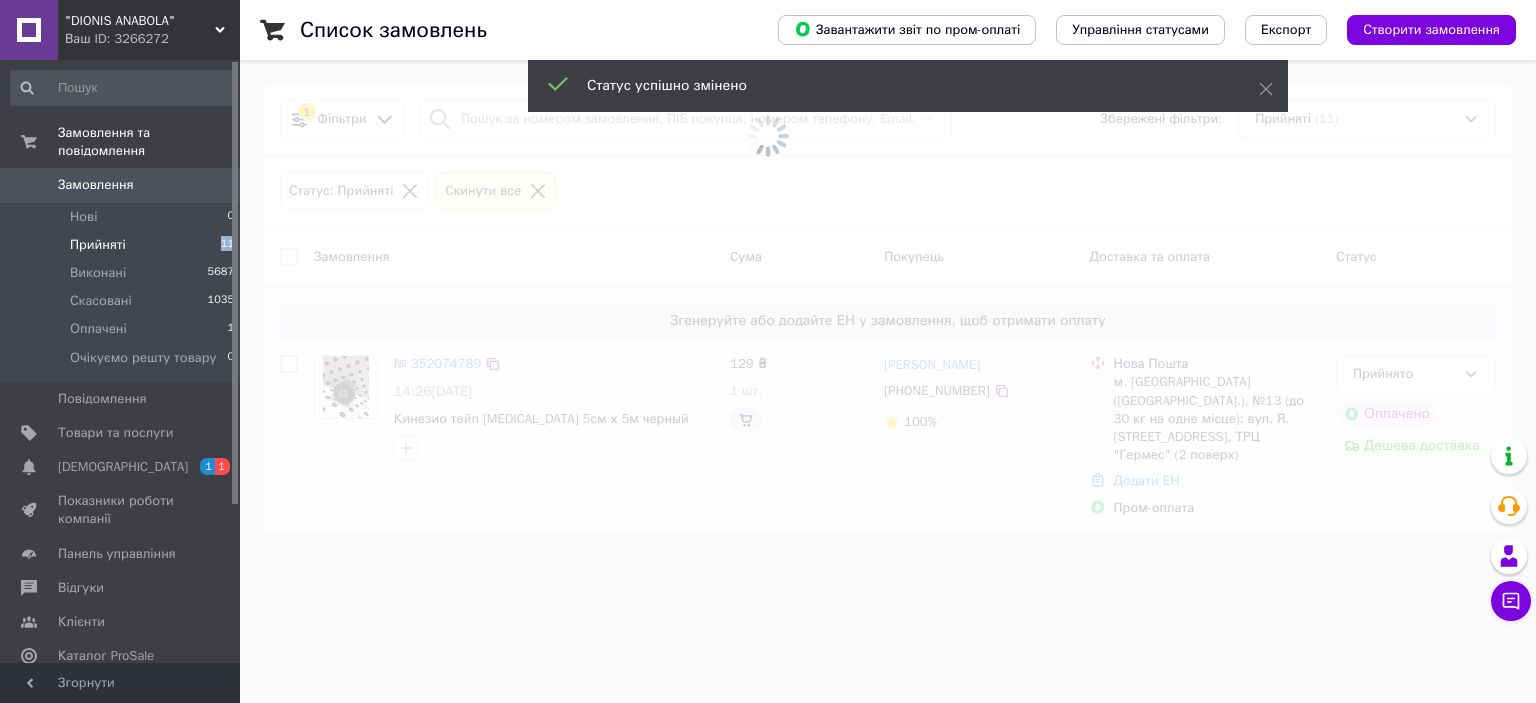 click on "Прийняті 11" at bounding box center (123, 245) 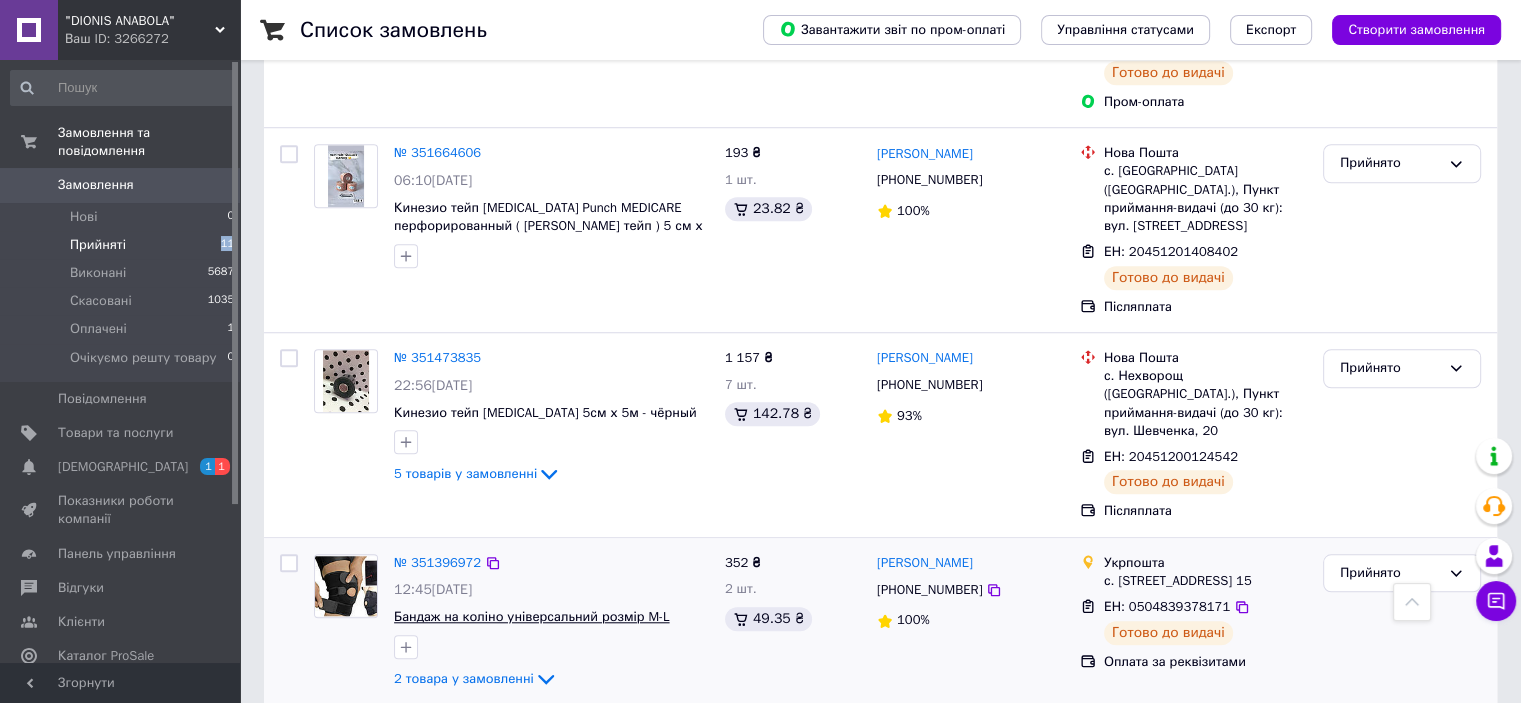 scroll, scrollTop: 1665, scrollLeft: 0, axis: vertical 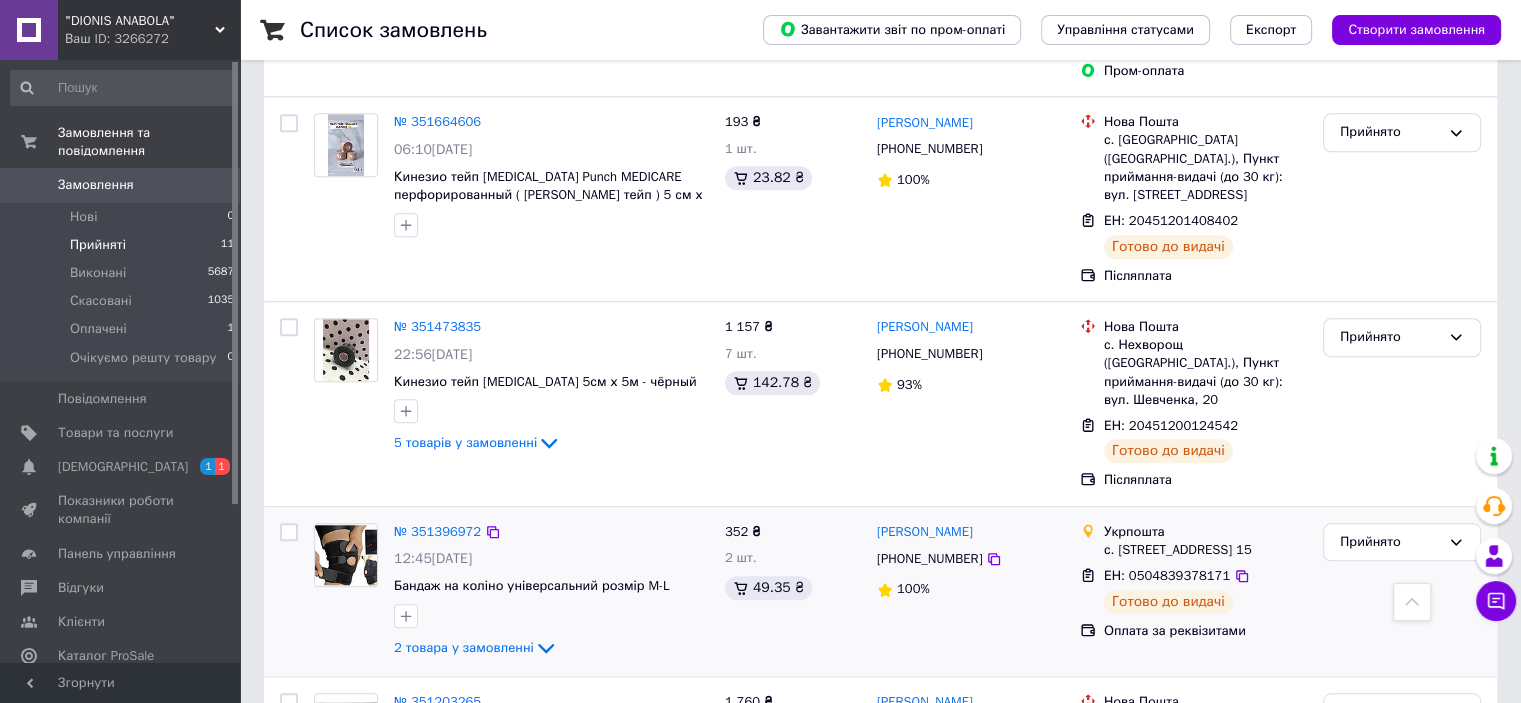 click on "№ 351396972" at bounding box center (437, 532) 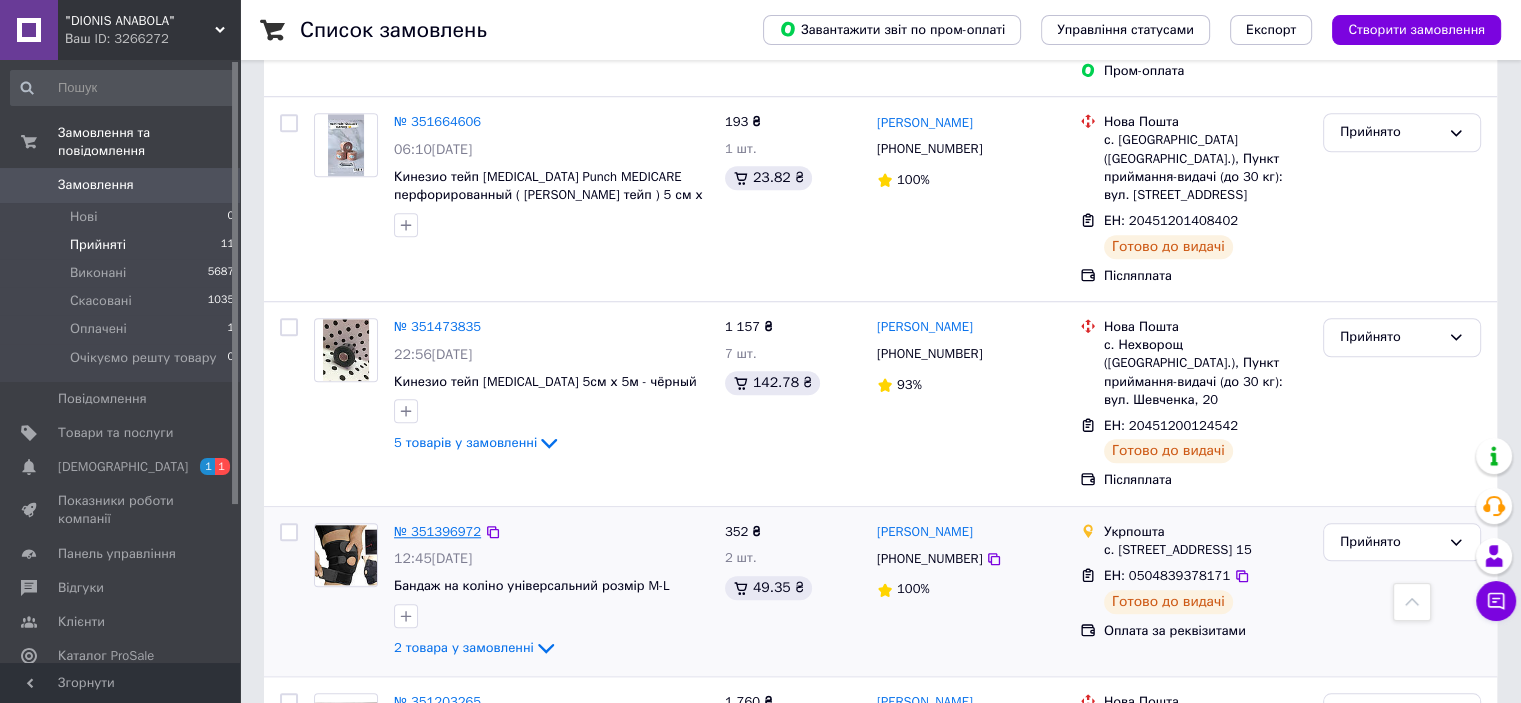 click on "№ 351396972" at bounding box center [437, 531] 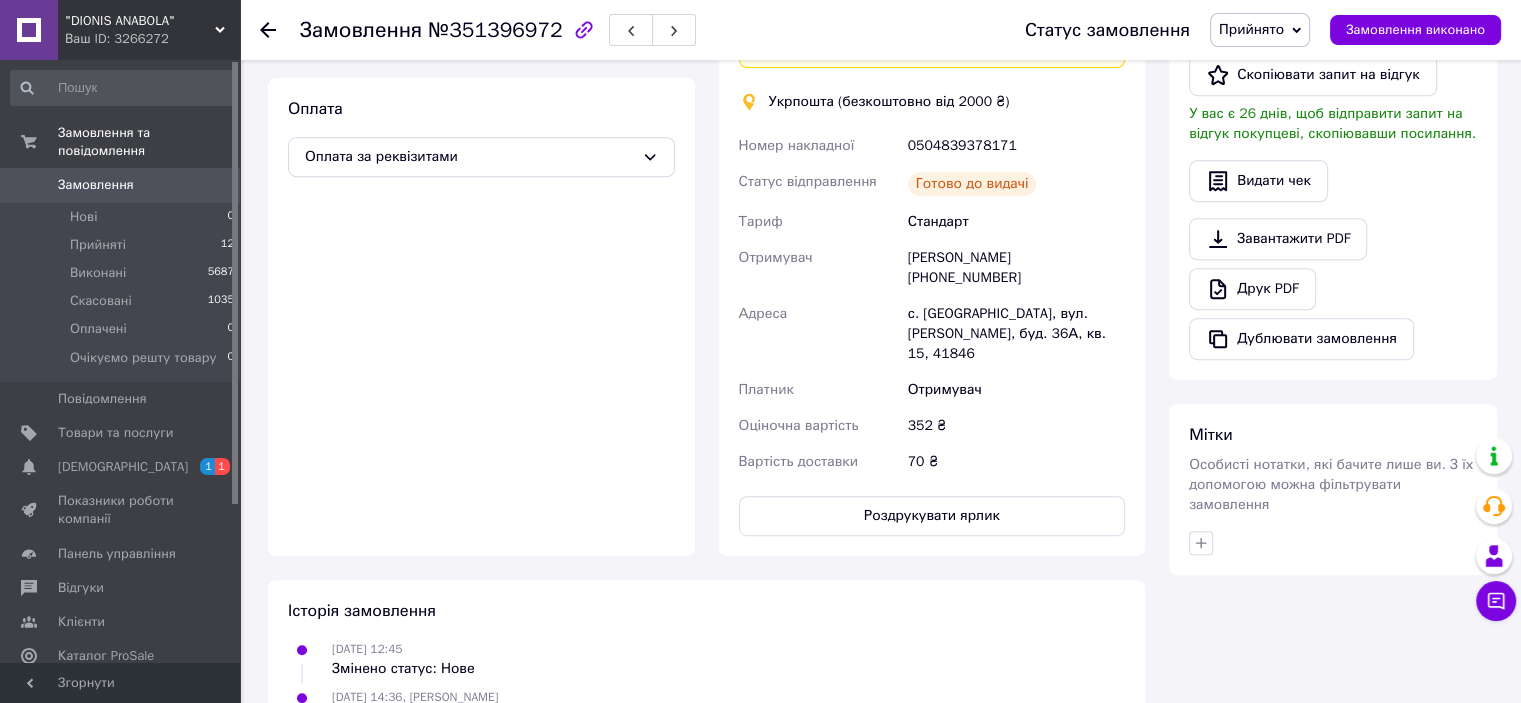scroll, scrollTop: 656, scrollLeft: 0, axis: vertical 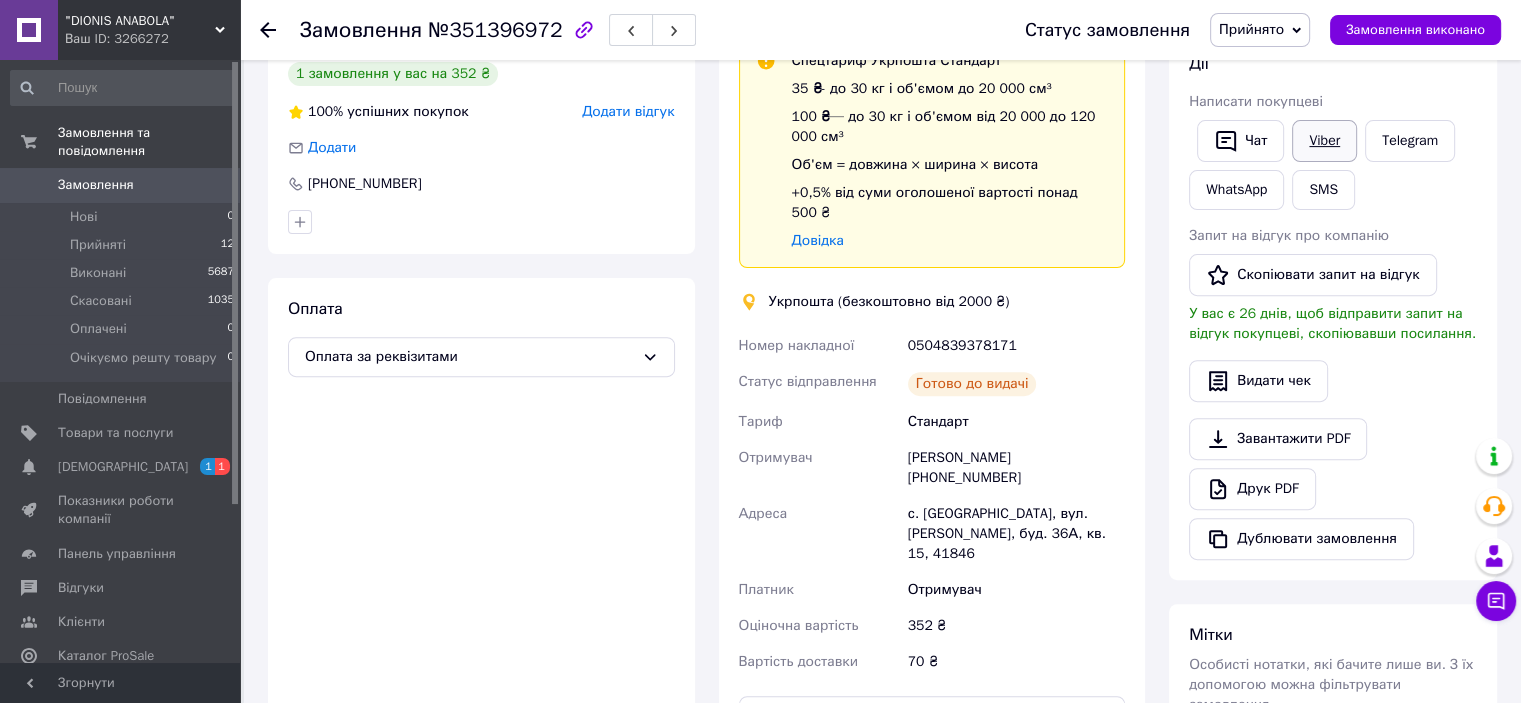 click on "Viber" at bounding box center [1324, 141] 